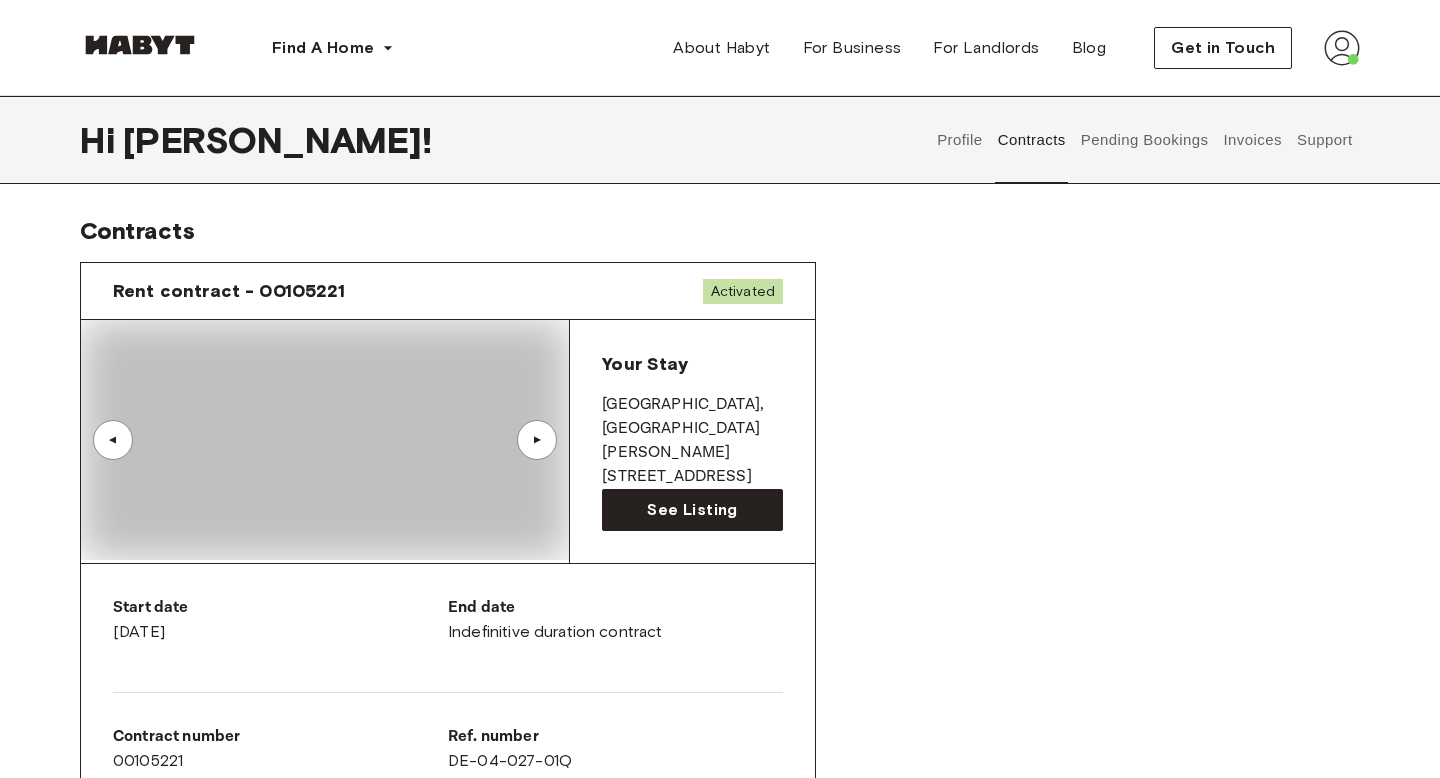scroll, scrollTop: 0, scrollLeft: 0, axis: both 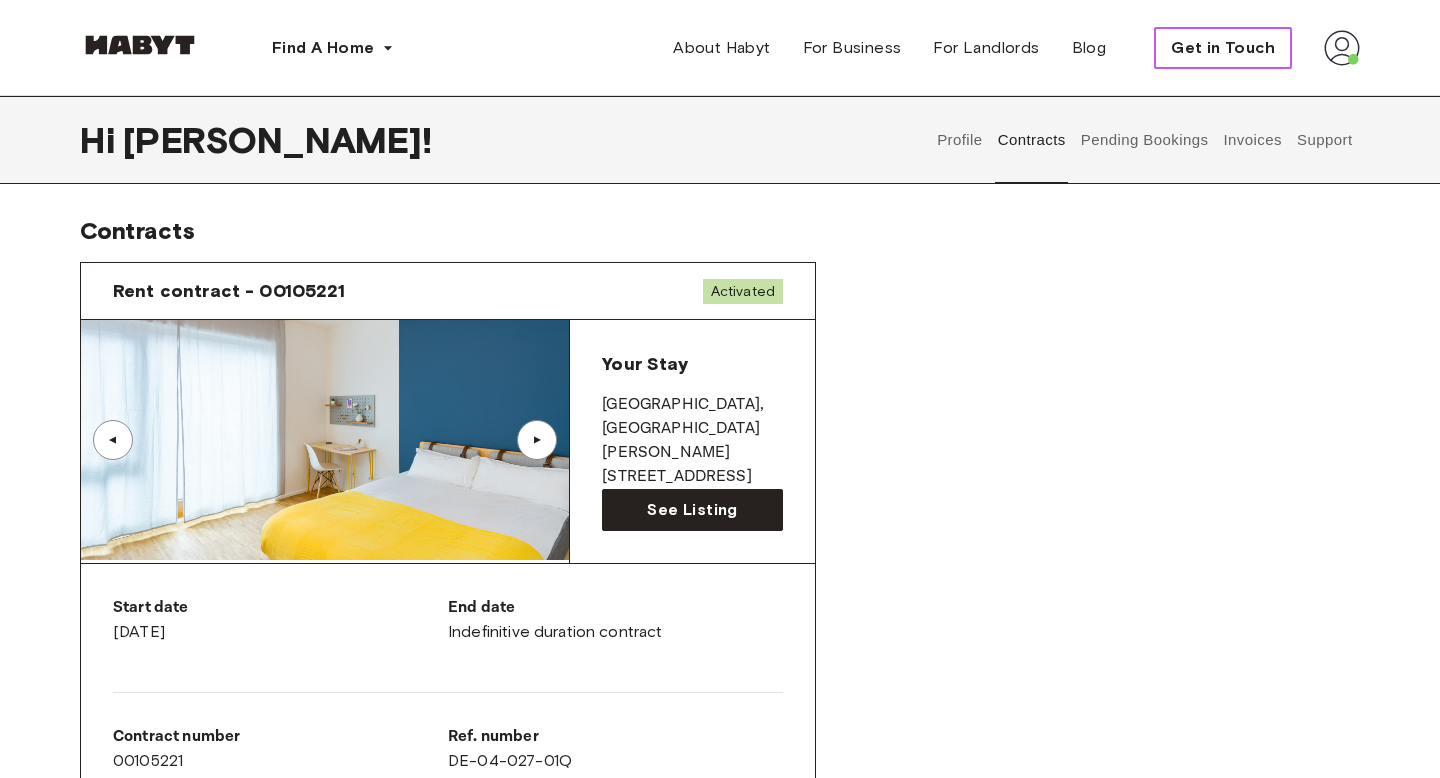 click on "Get in Touch" at bounding box center (1223, 48) 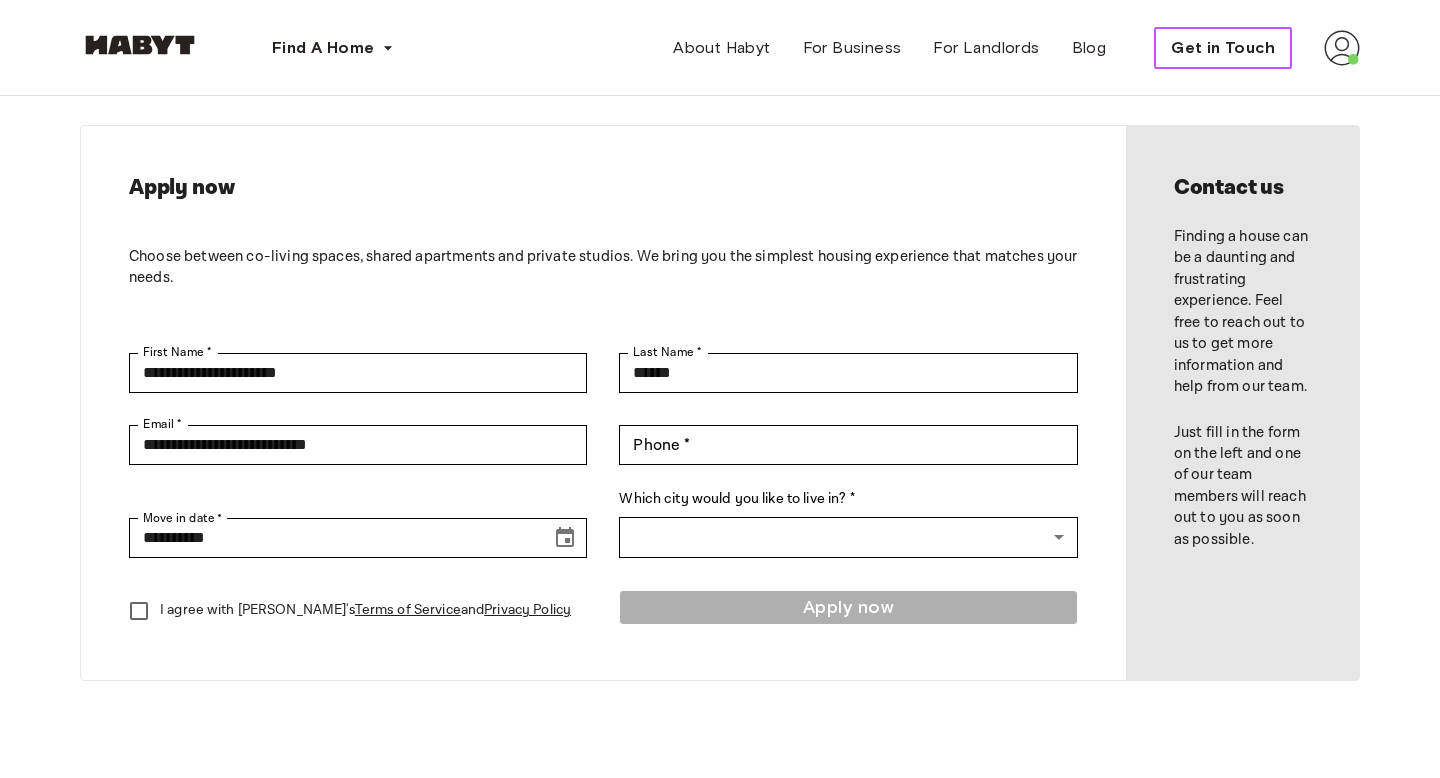 scroll, scrollTop: 8, scrollLeft: 0, axis: vertical 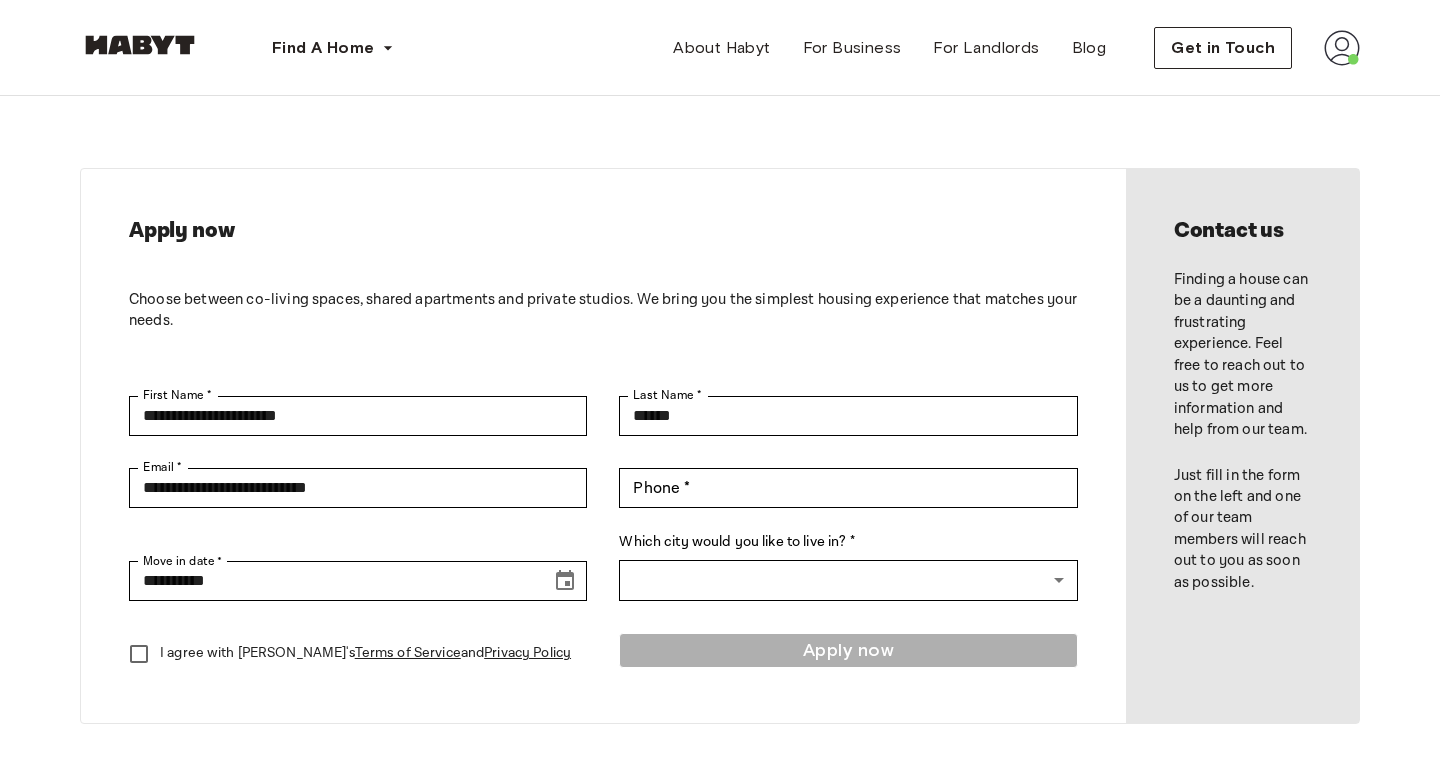 click at bounding box center [1342, 48] 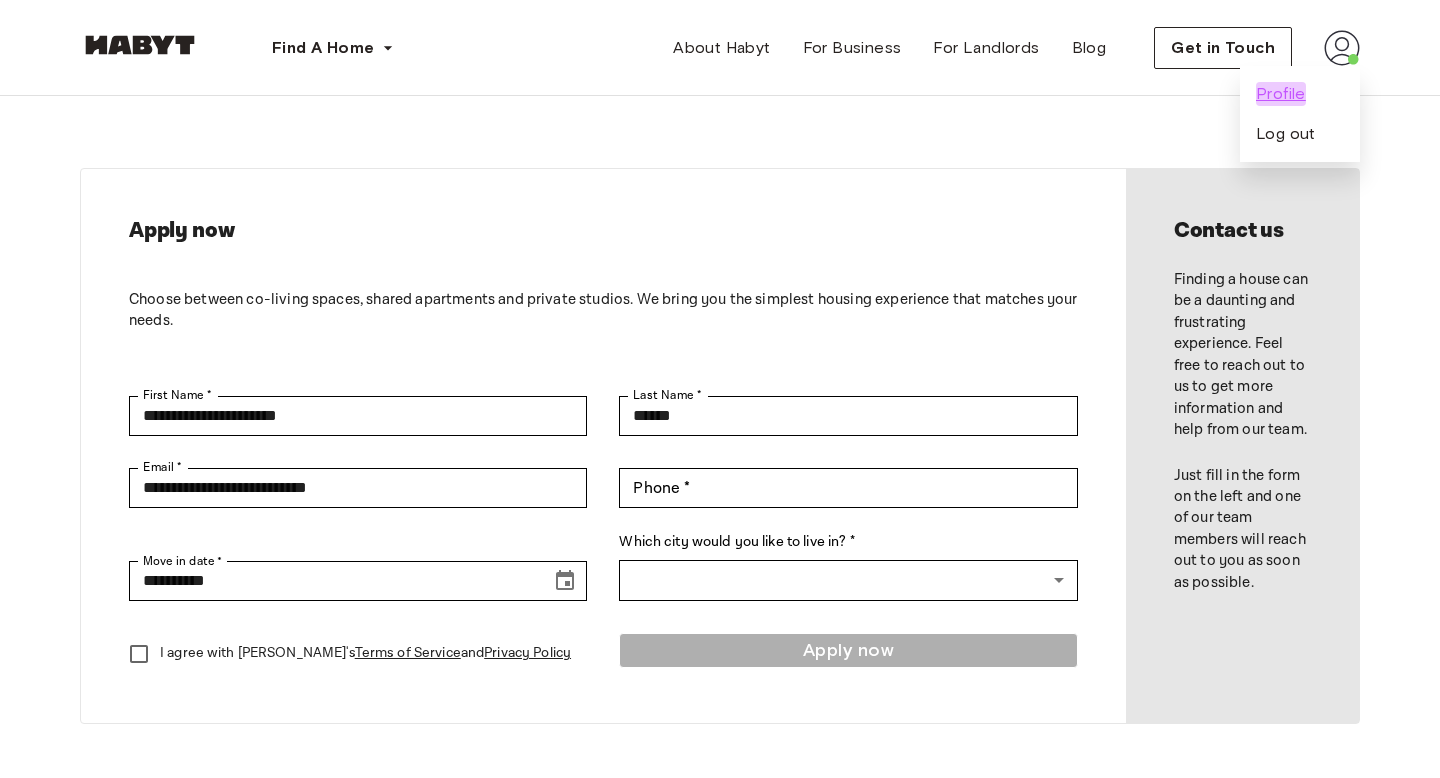 click on "Profile" at bounding box center [1281, 94] 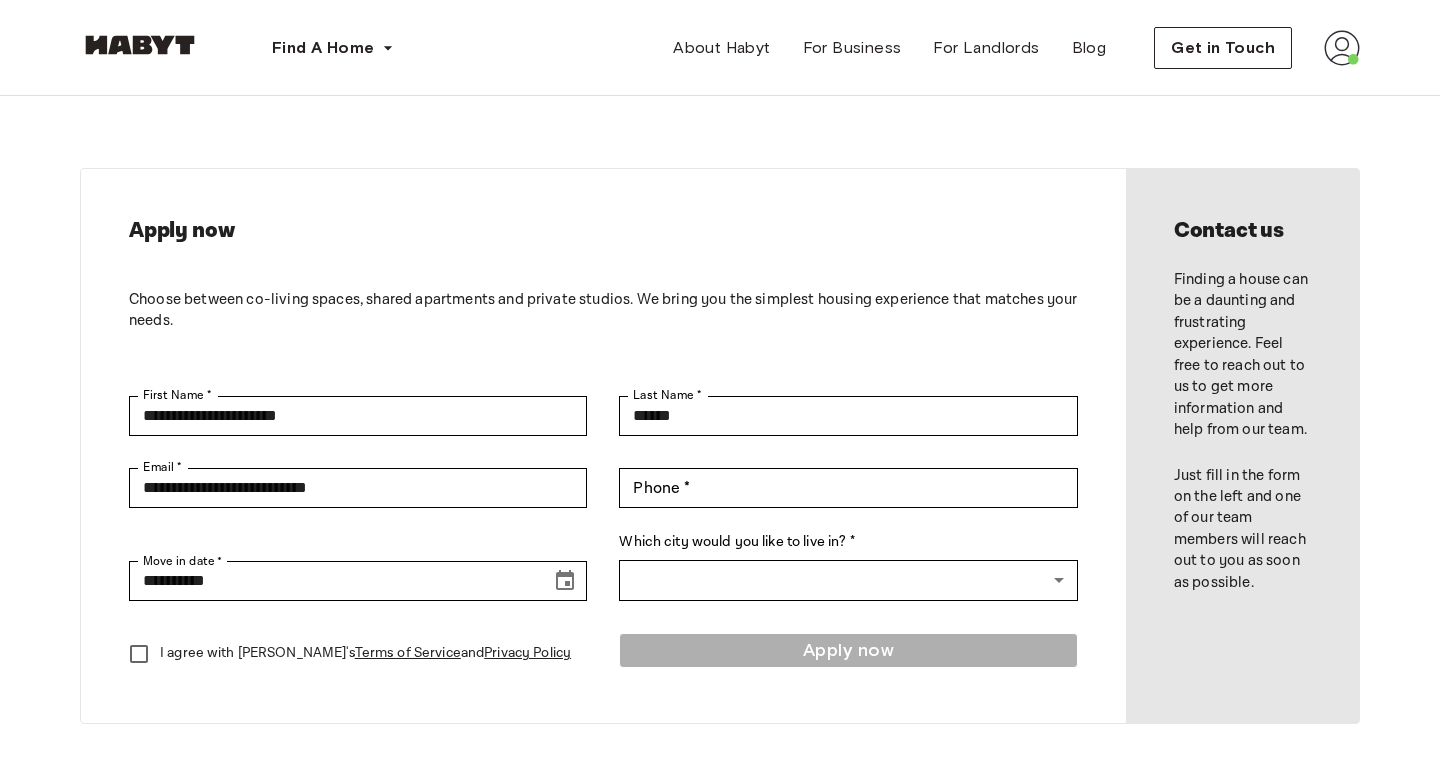 scroll, scrollTop: 0, scrollLeft: 0, axis: both 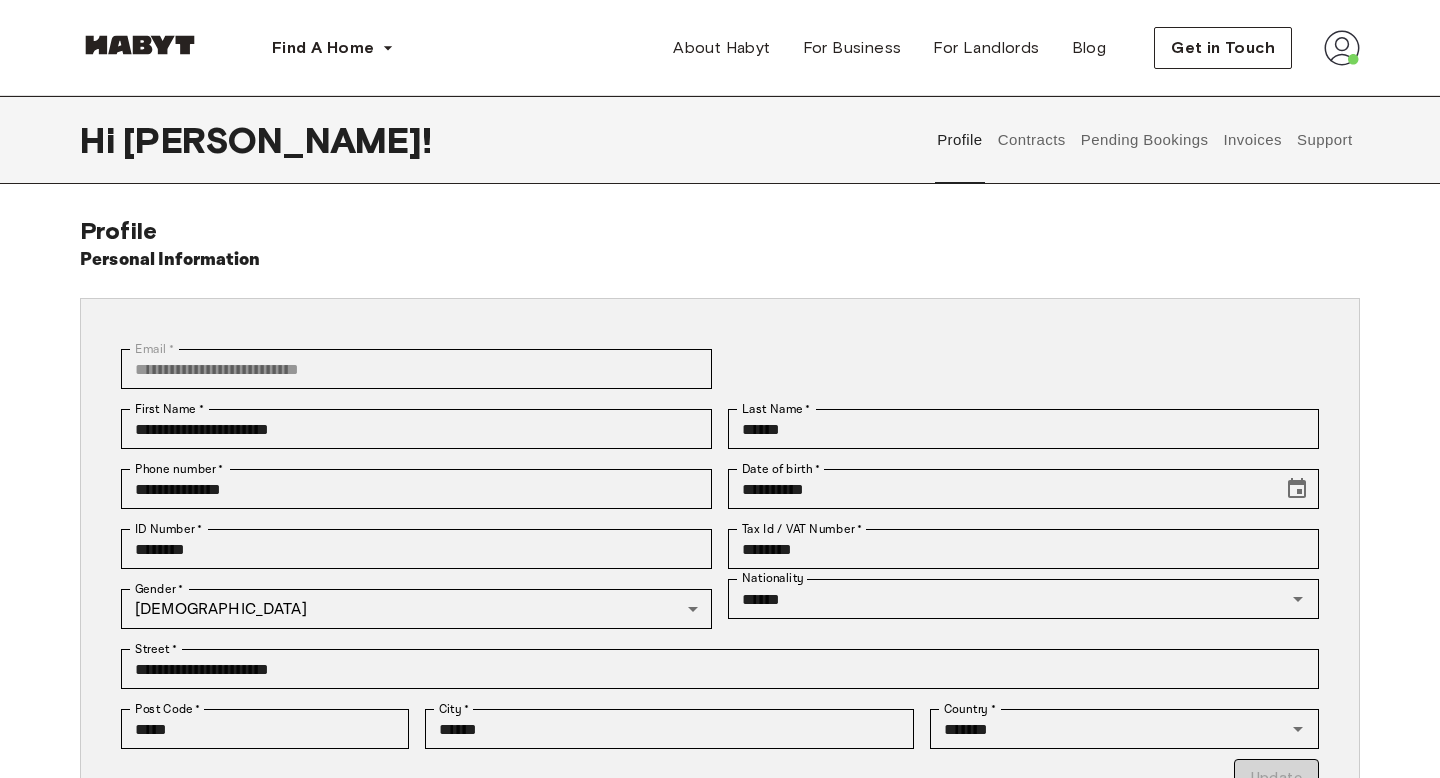 click on "Support" at bounding box center (1324, 140) 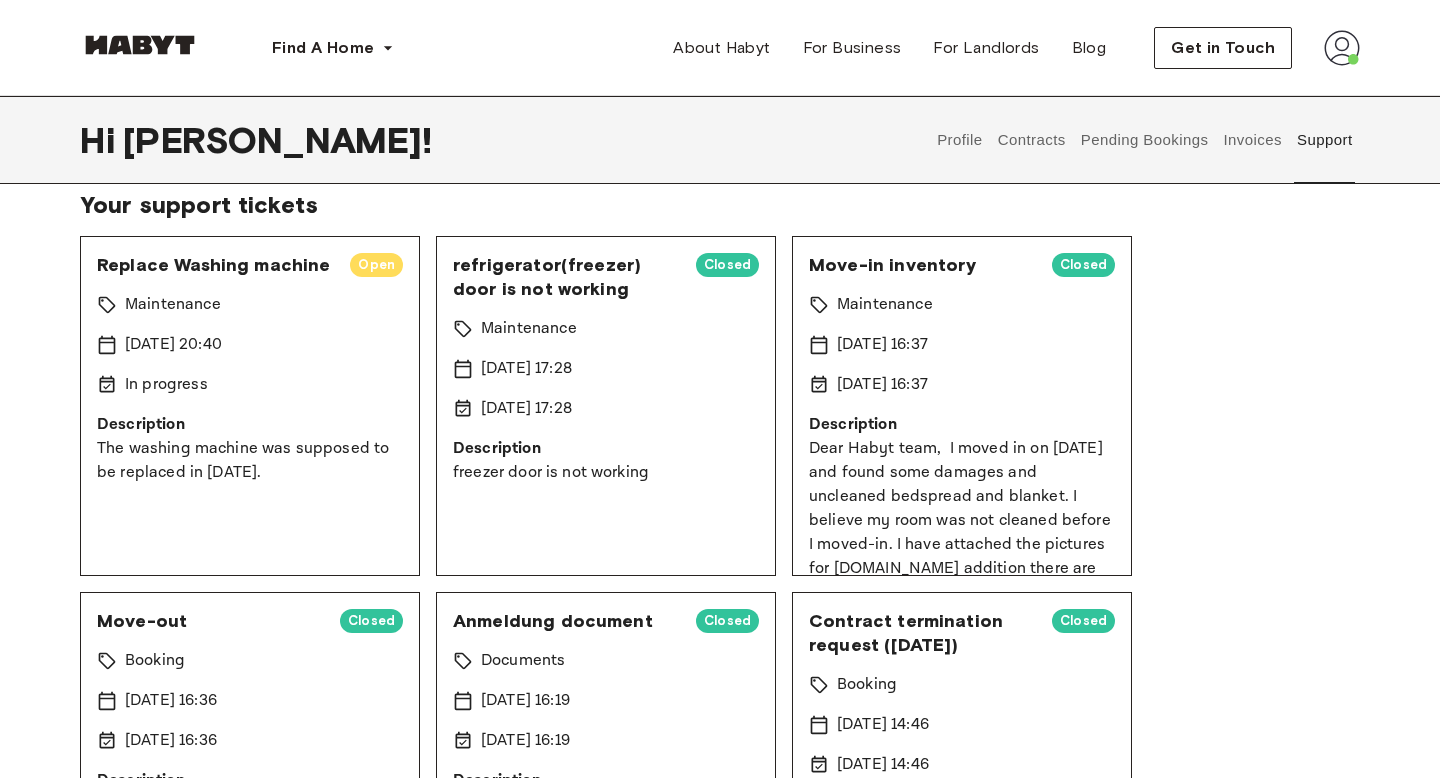 scroll, scrollTop: 114, scrollLeft: 0, axis: vertical 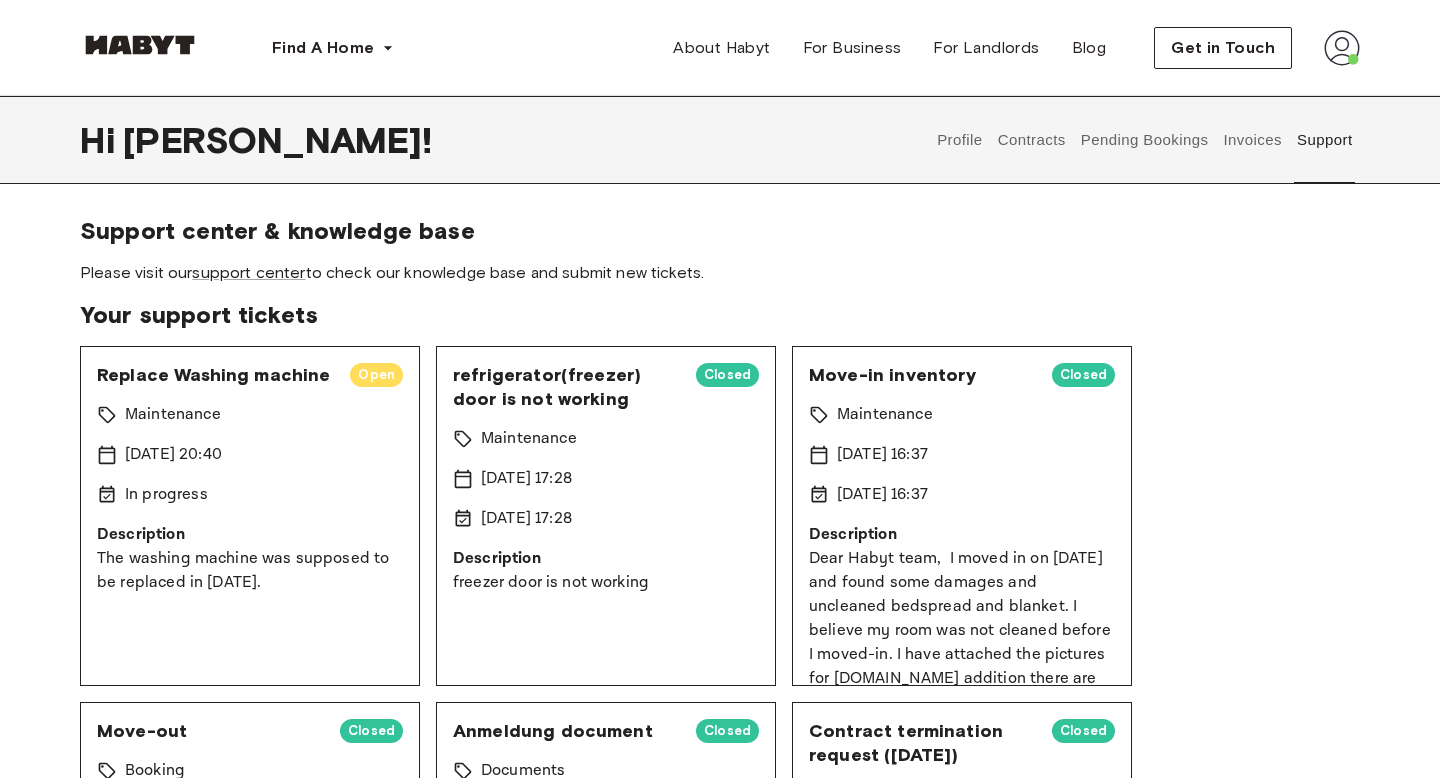click on "Replace Washing machine" at bounding box center [215, 375] 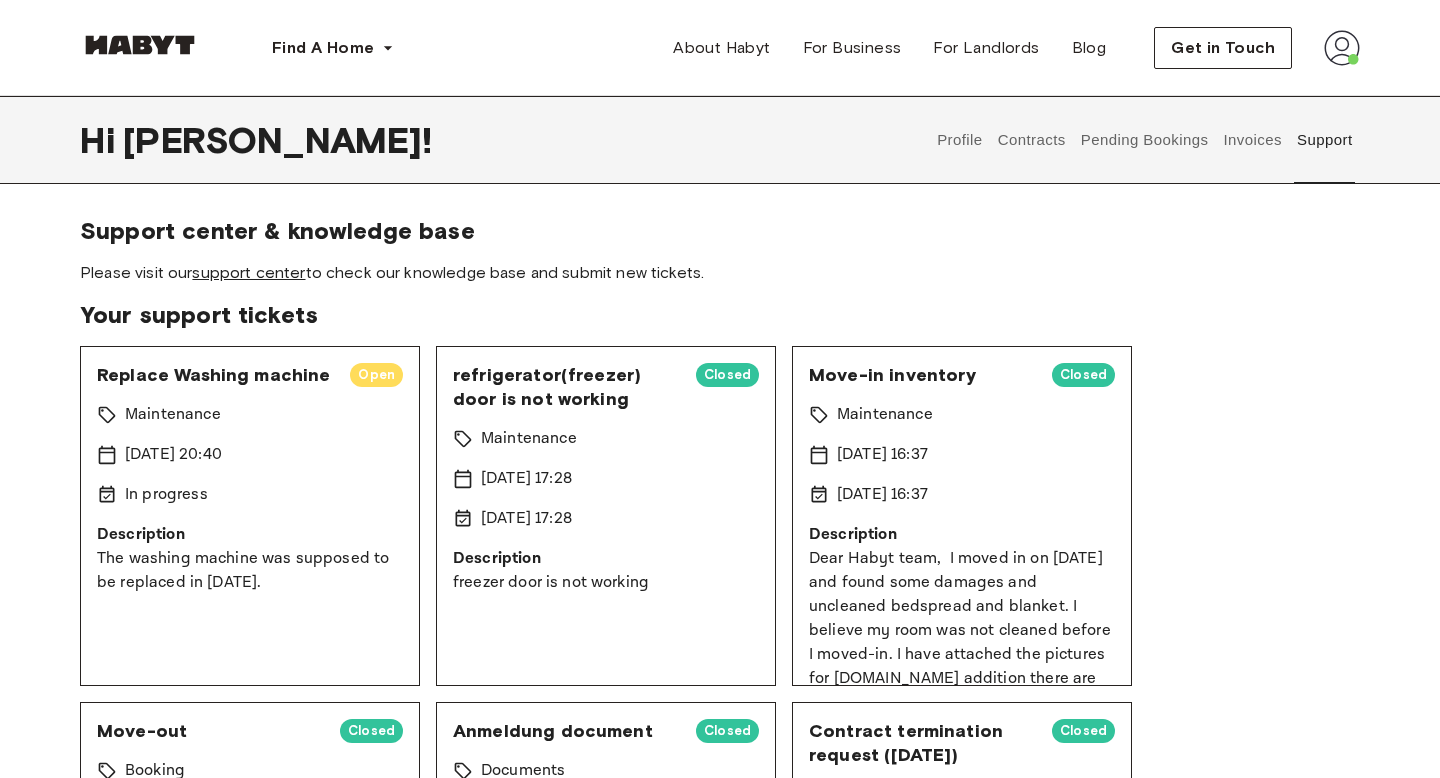 click on "support center" at bounding box center [248, 272] 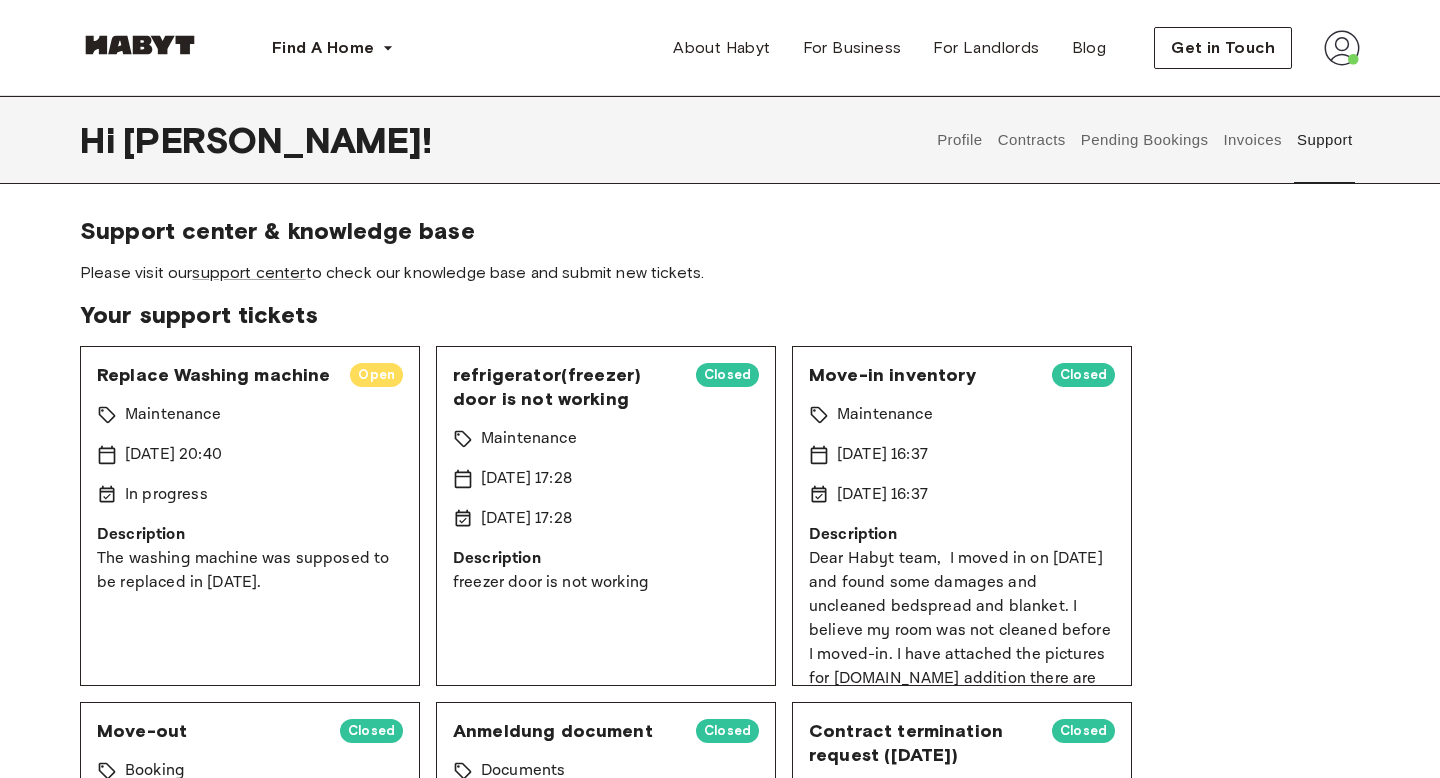 click on "Replace Washing machine" at bounding box center [215, 375] 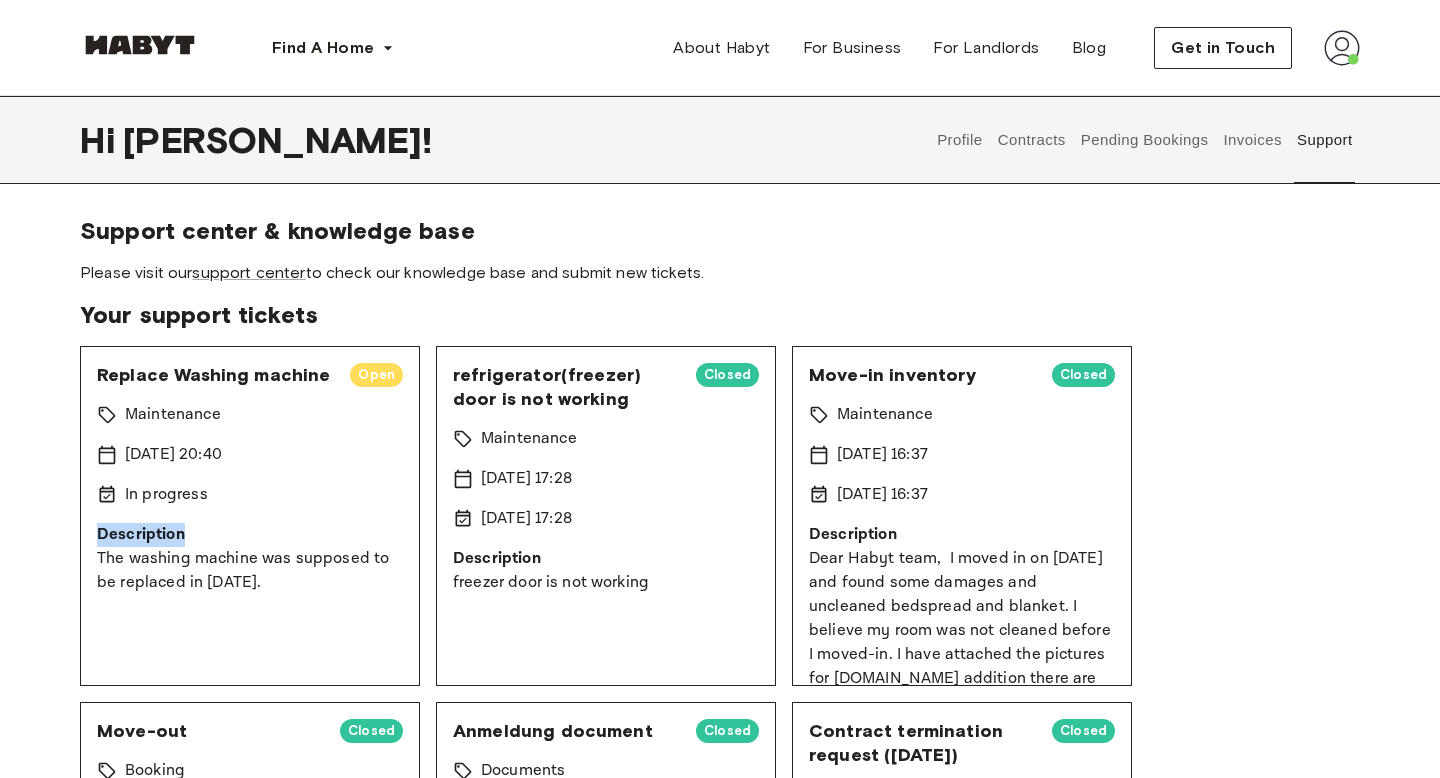 click on "Open" at bounding box center (376, 375) 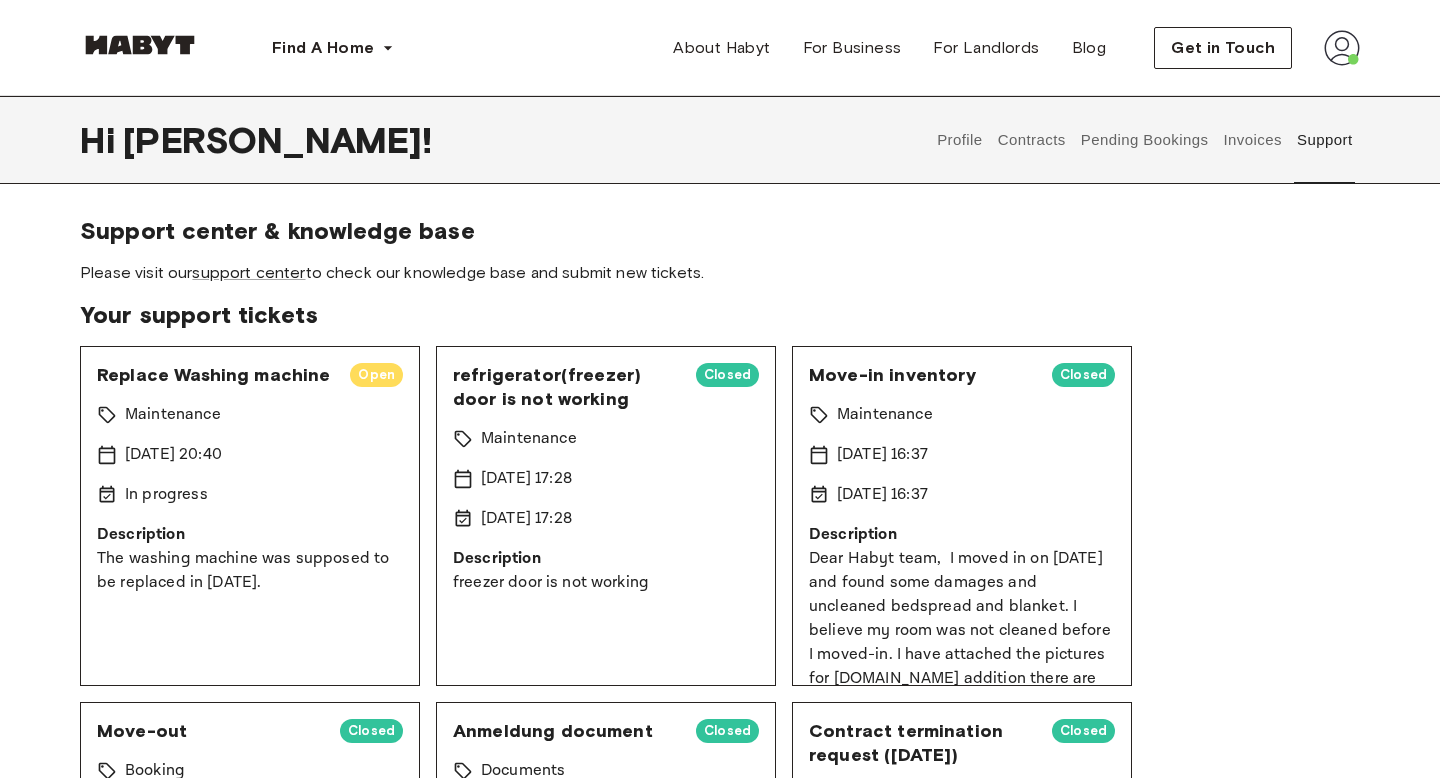 click on "Open" at bounding box center [376, 375] 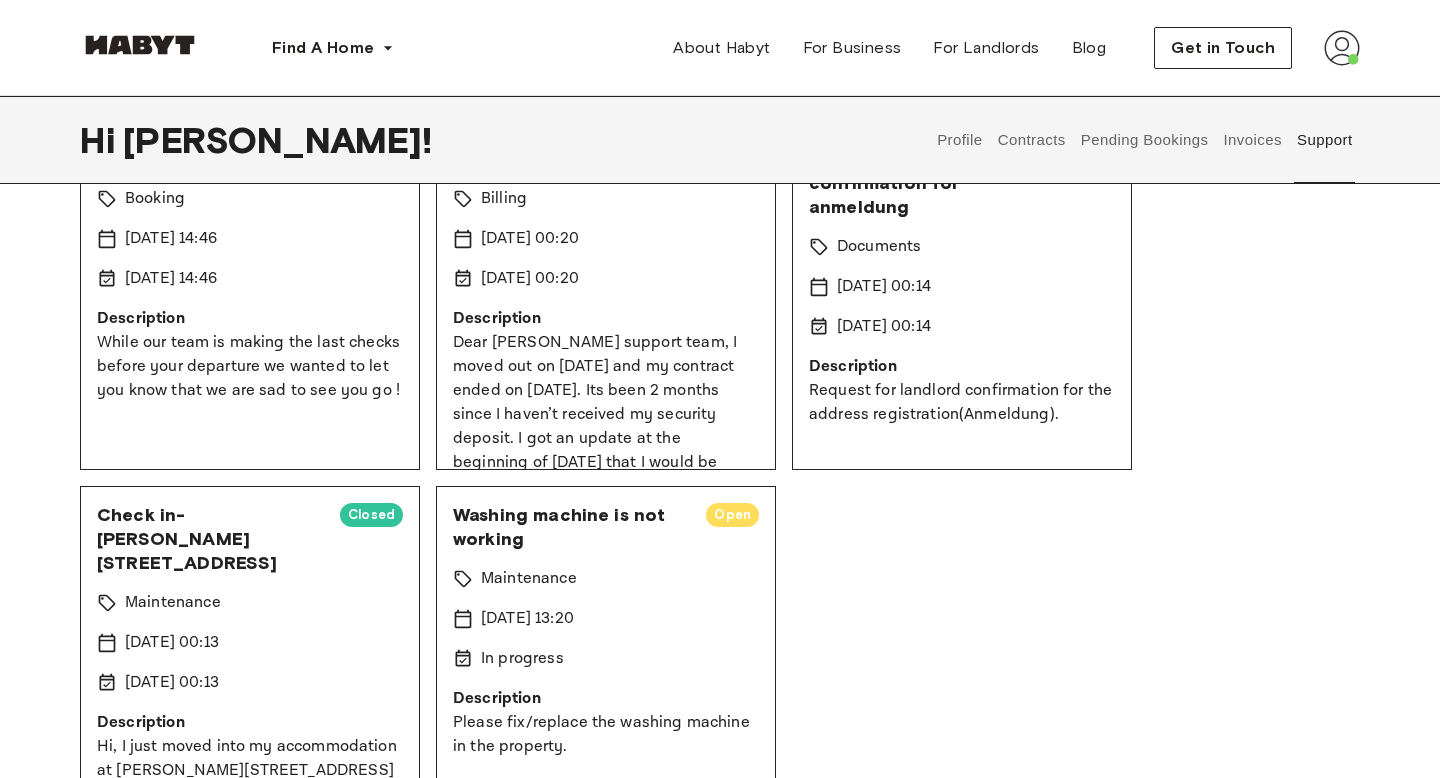 scroll, scrollTop: 930, scrollLeft: 0, axis: vertical 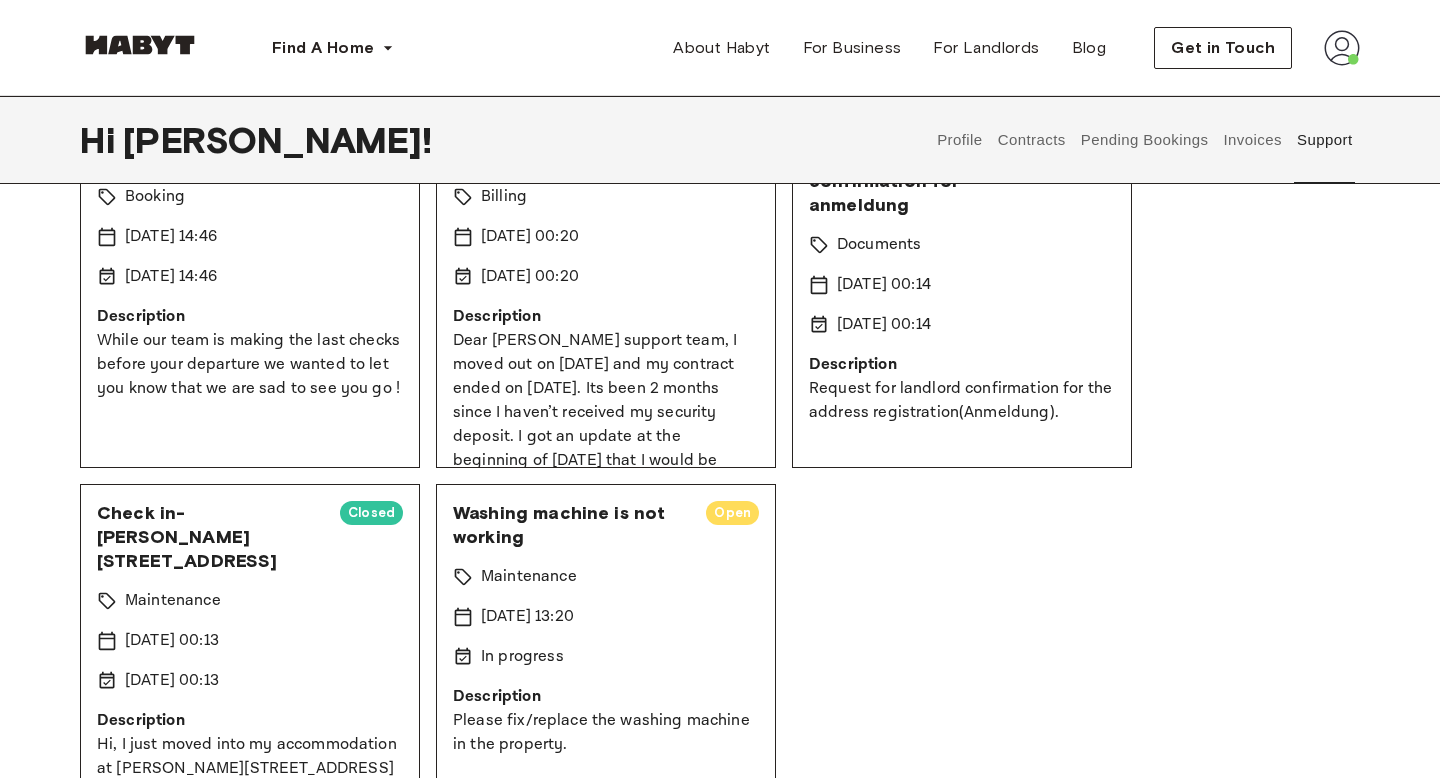 click on "Open" at bounding box center (732, 513) 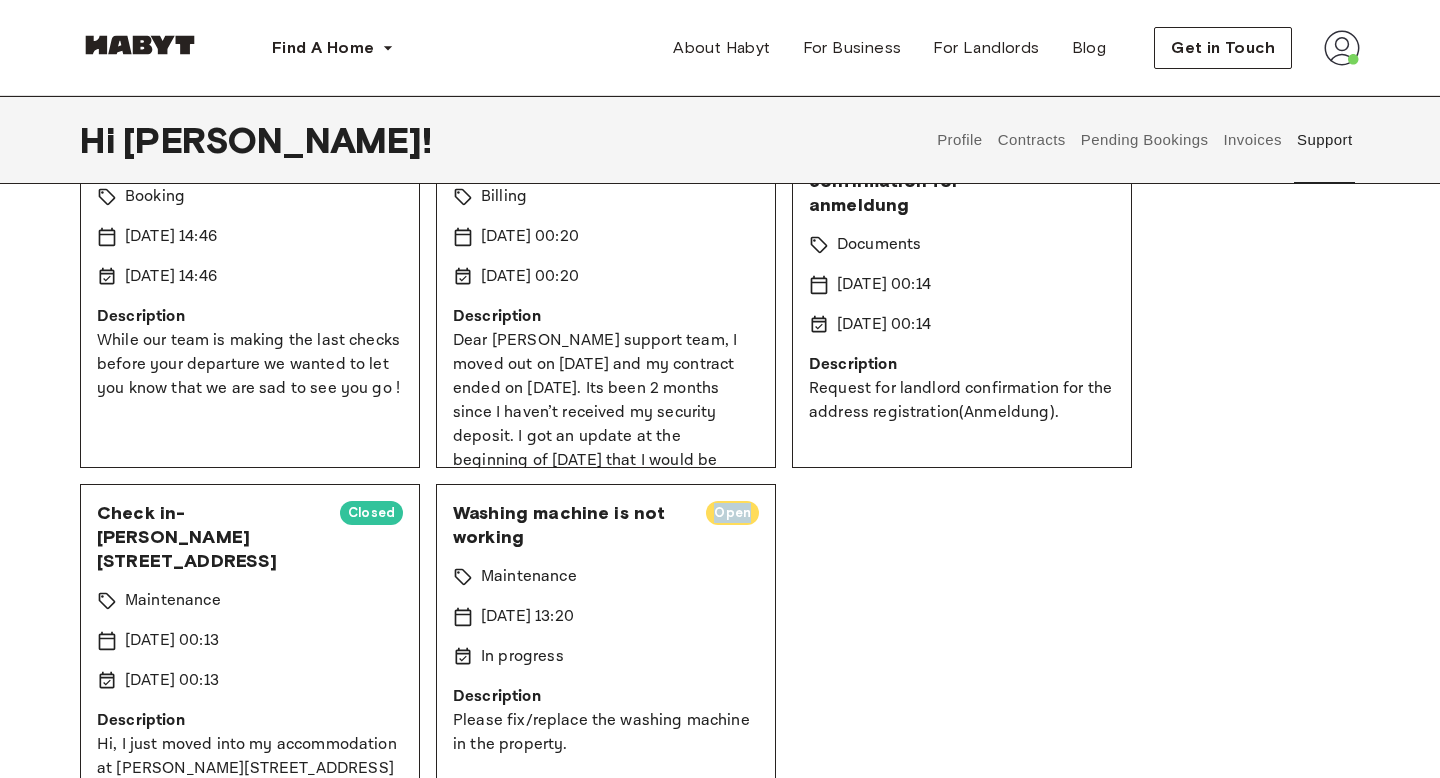 click on "Open" at bounding box center (732, 513) 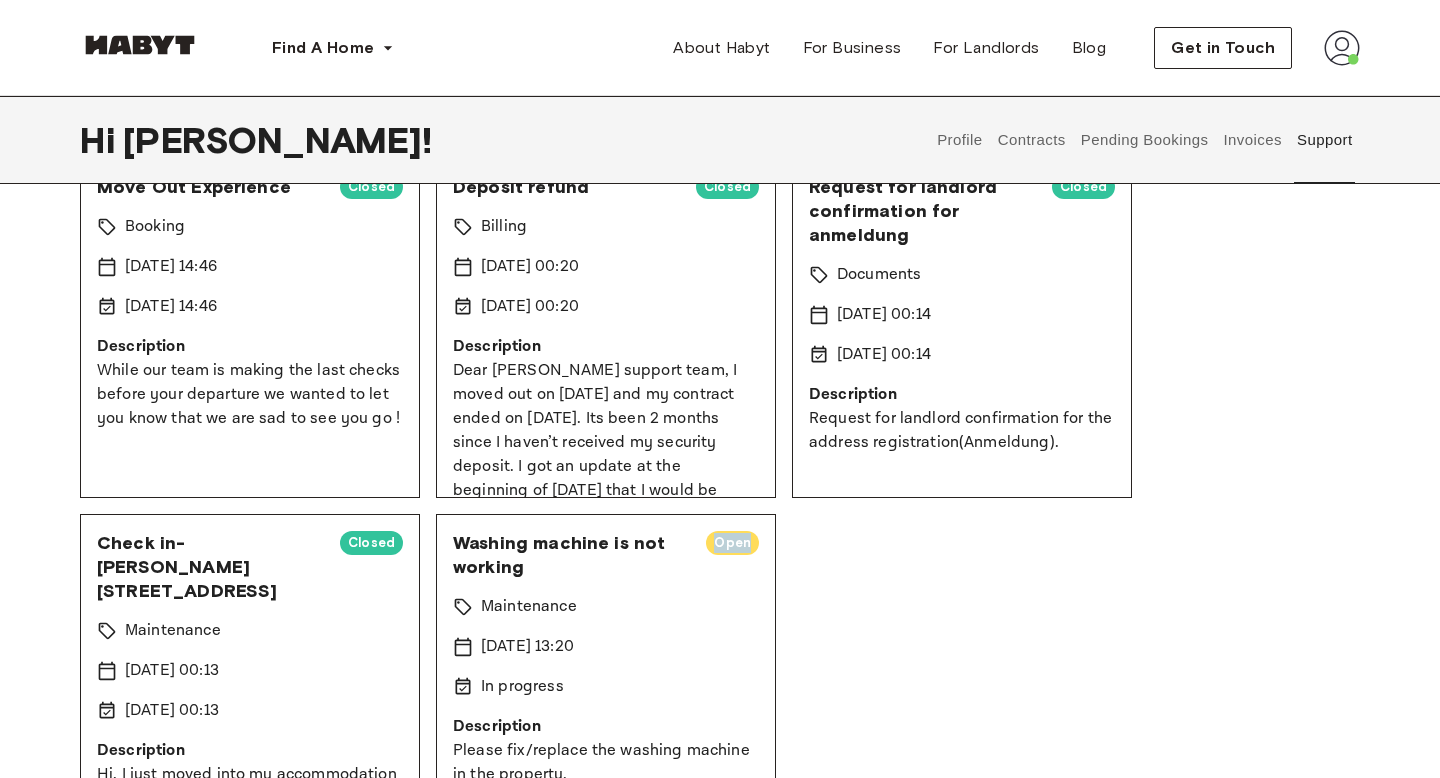 scroll, scrollTop: 901, scrollLeft: 0, axis: vertical 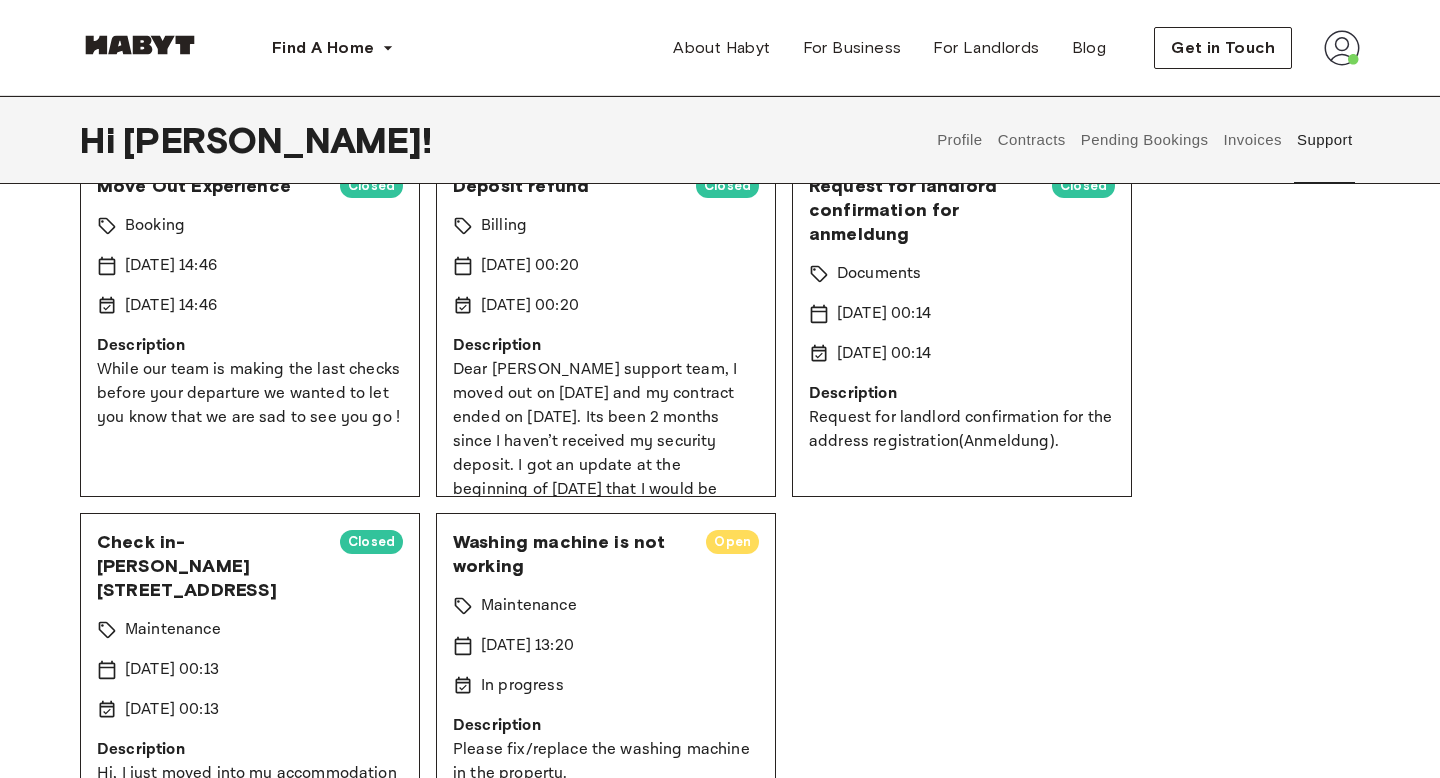 click on "Maintenance" at bounding box center (606, 606) 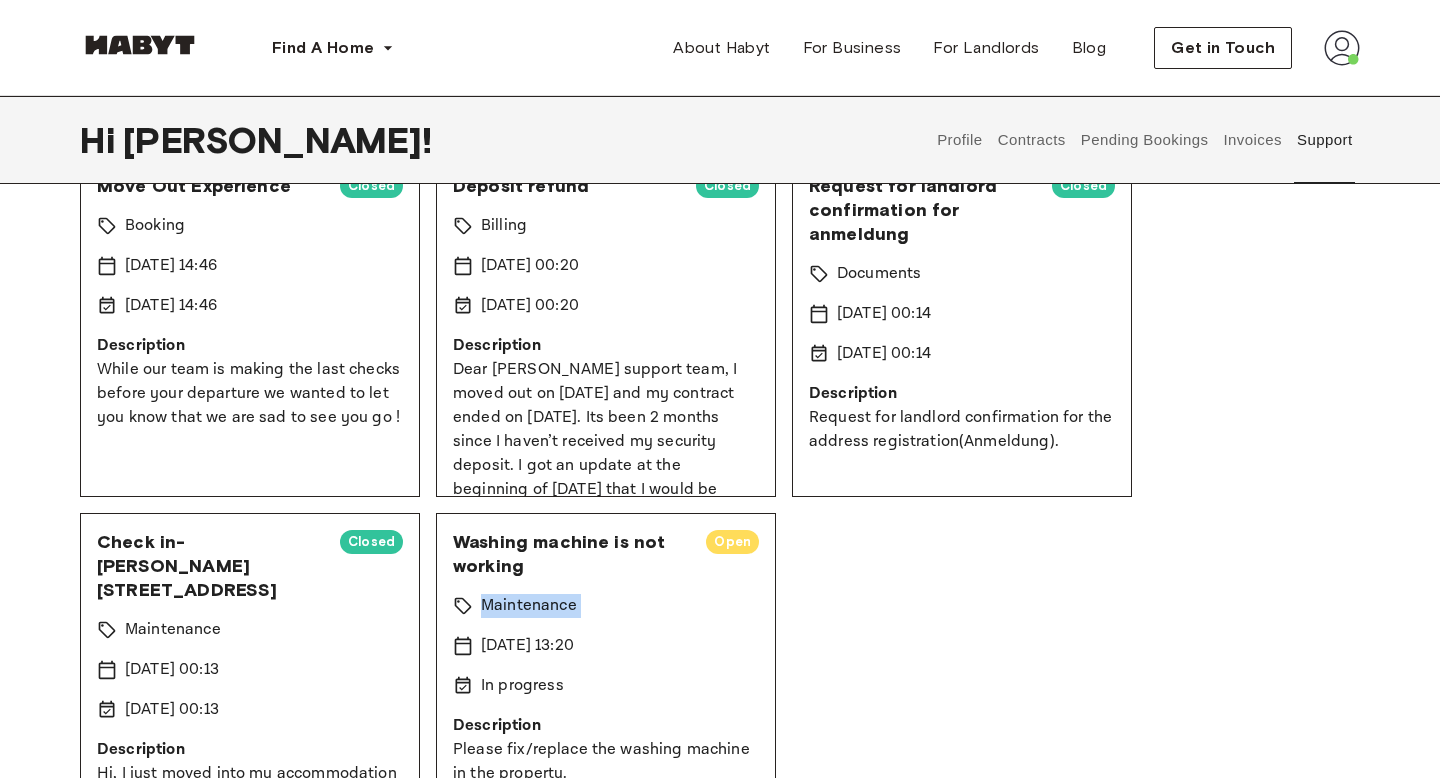 click on "Washing machine is not working" at bounding box center (571, 554) 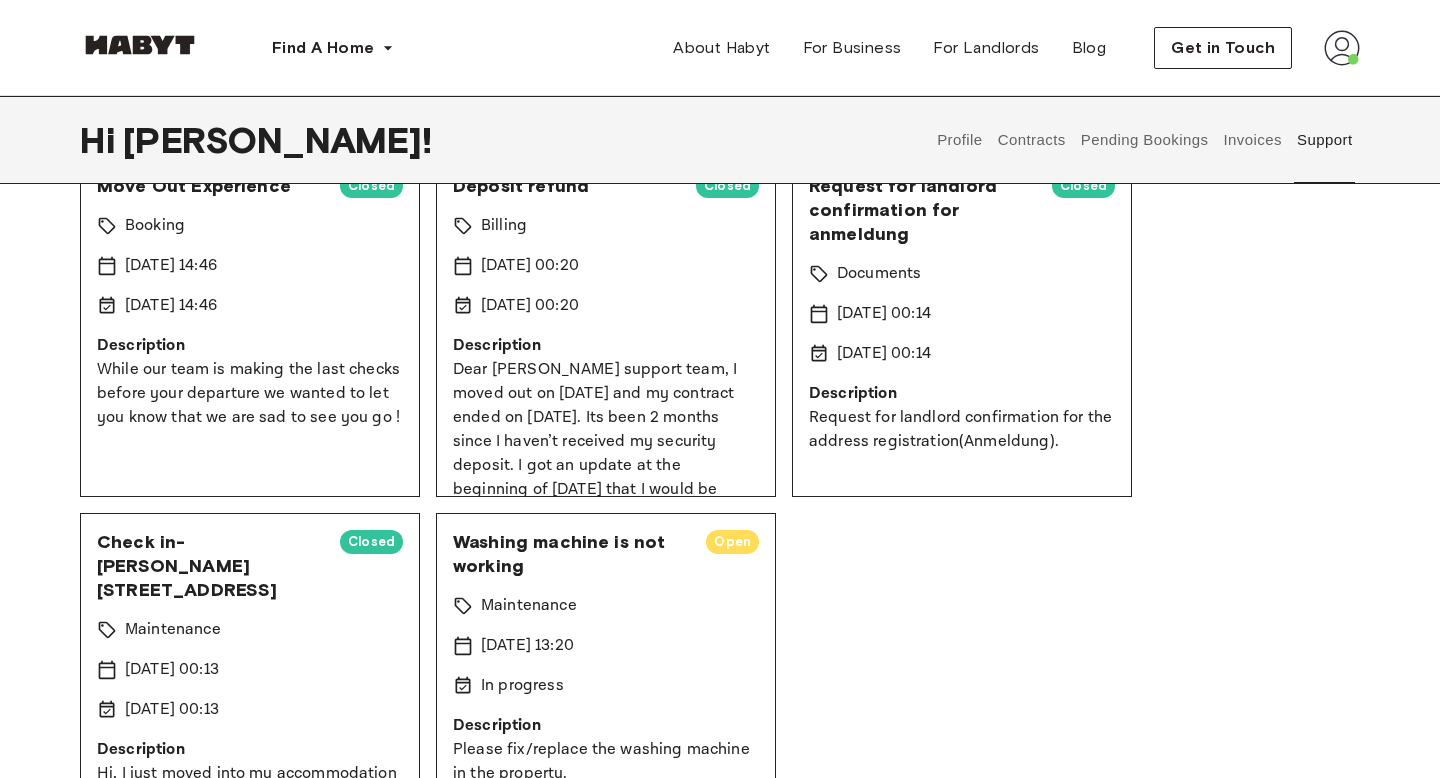 click on "Washing machine is not working" at bounding box center (571, 554) 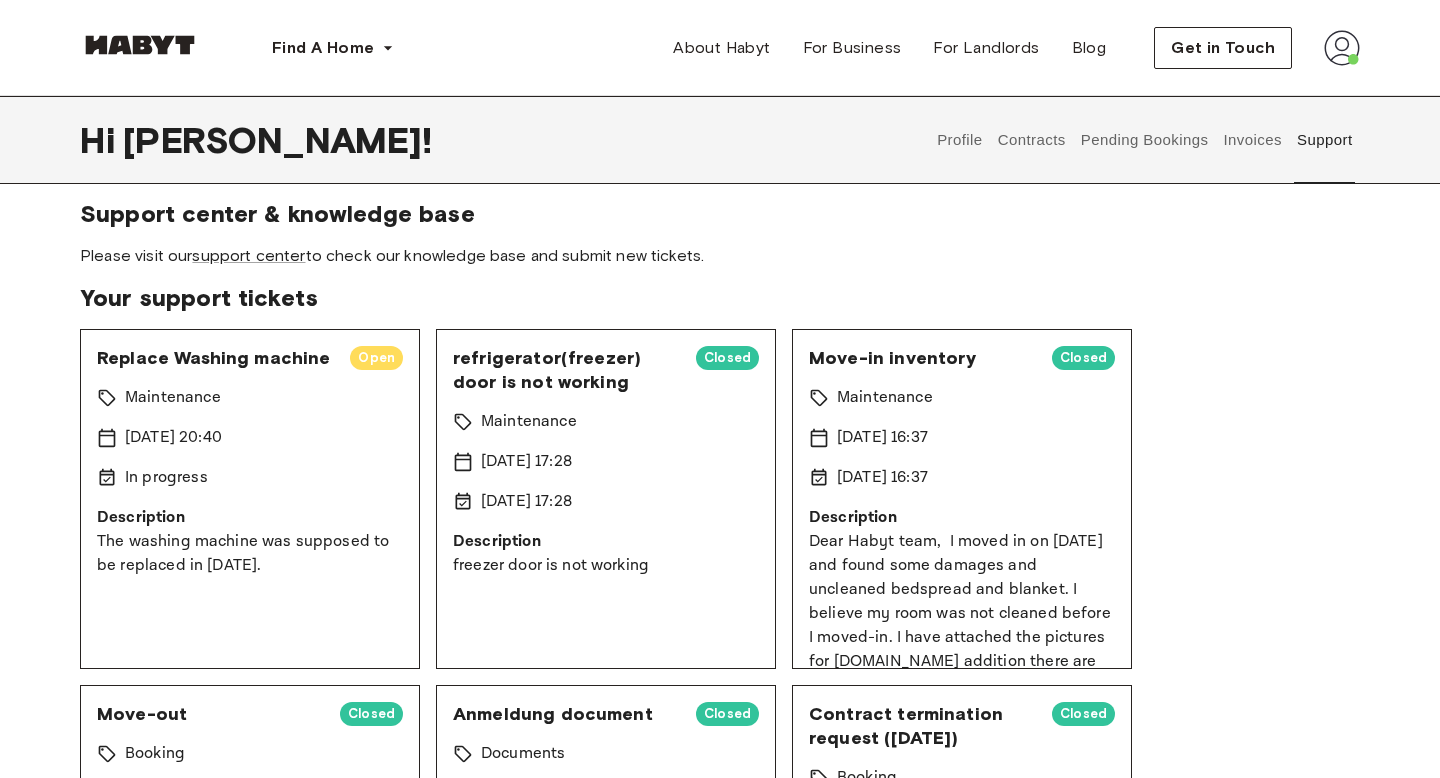 scroll, scrollTop: 0, scrollLeft: 0, axis: both 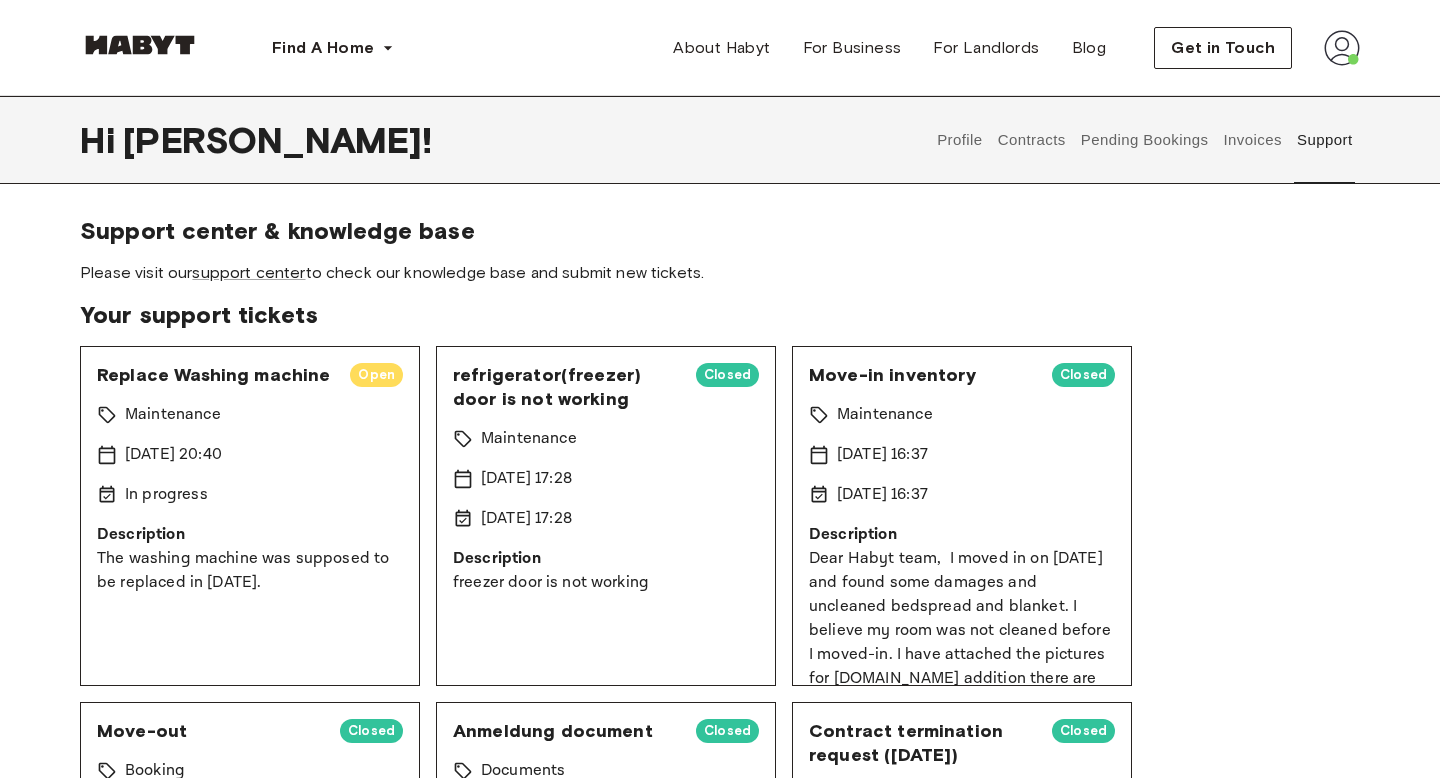 click on "Replace Washing machine" at bounding box center [215, 375] 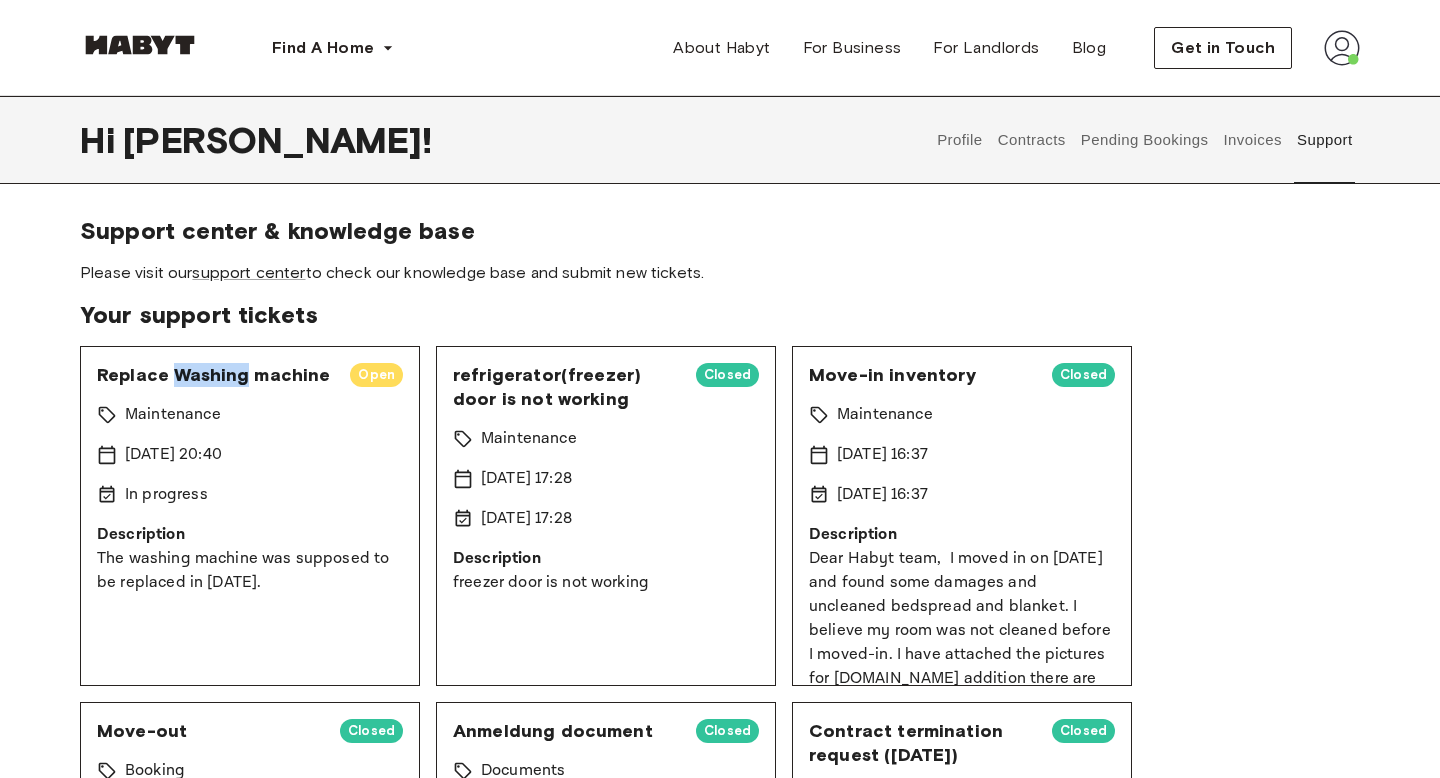 click on "Replace Washing machine" at bounding box center [215, 375] 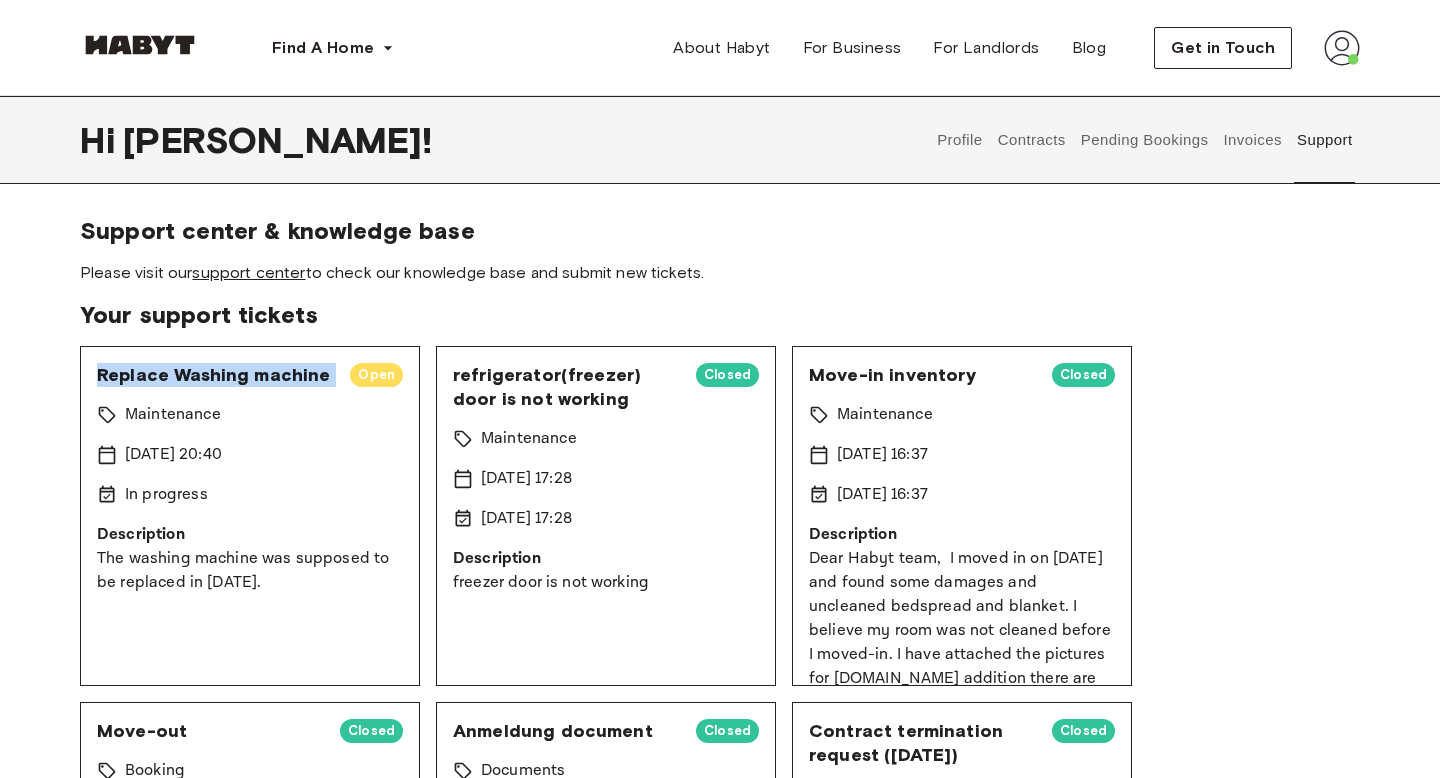click on "support center" at bounding box center (248, 272) 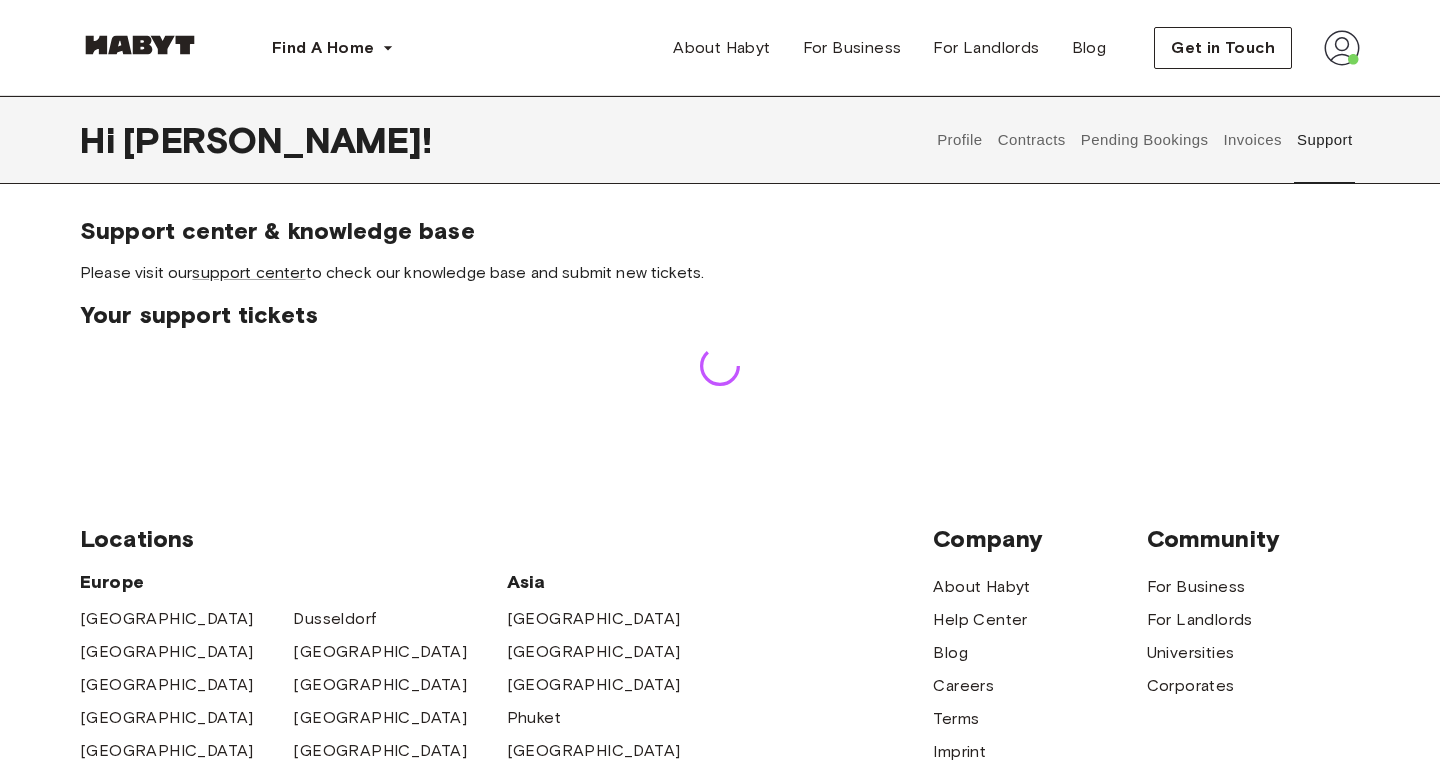 scroll, scrollTop: 0, scrollLeft: 0, axis: both 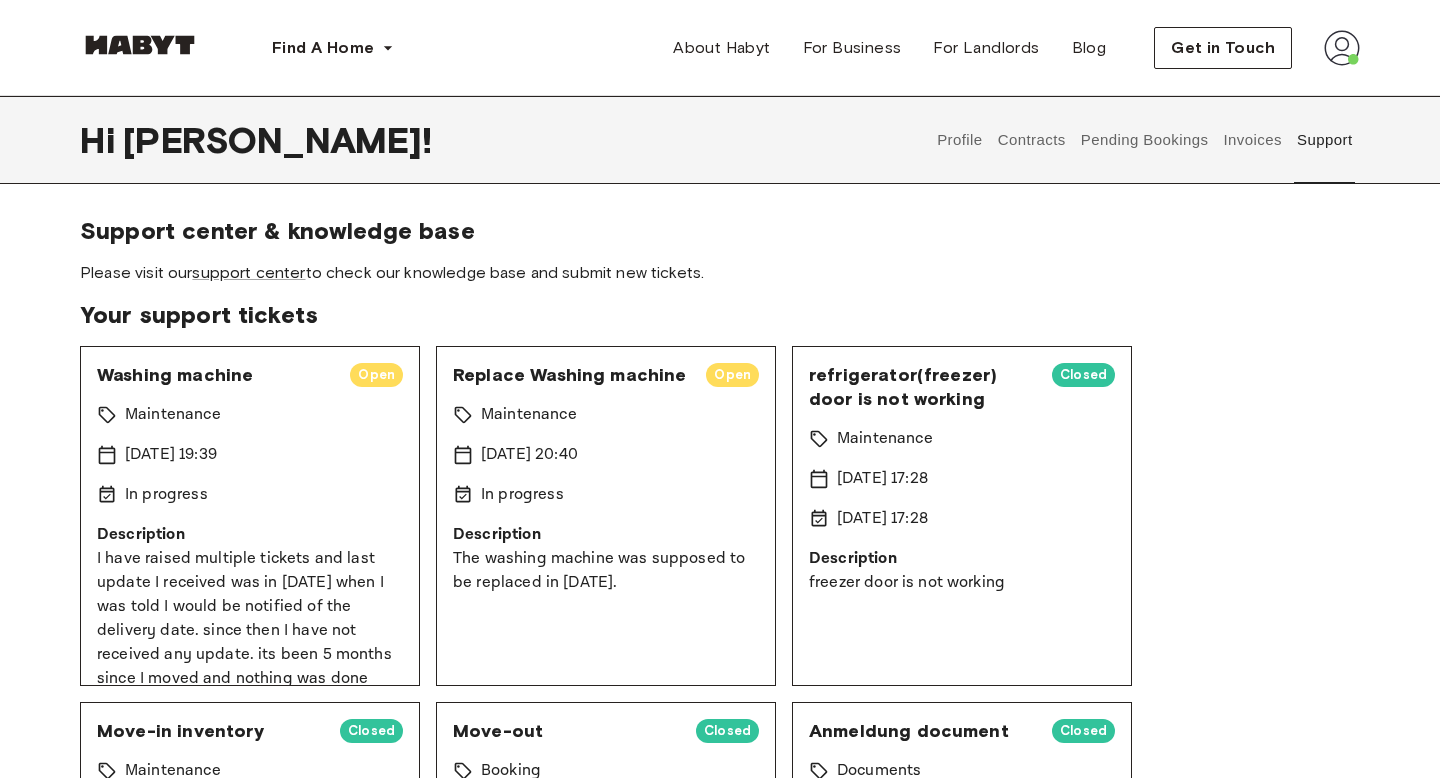 click on "Pending Bookings" at bounding box center (1144, 140) 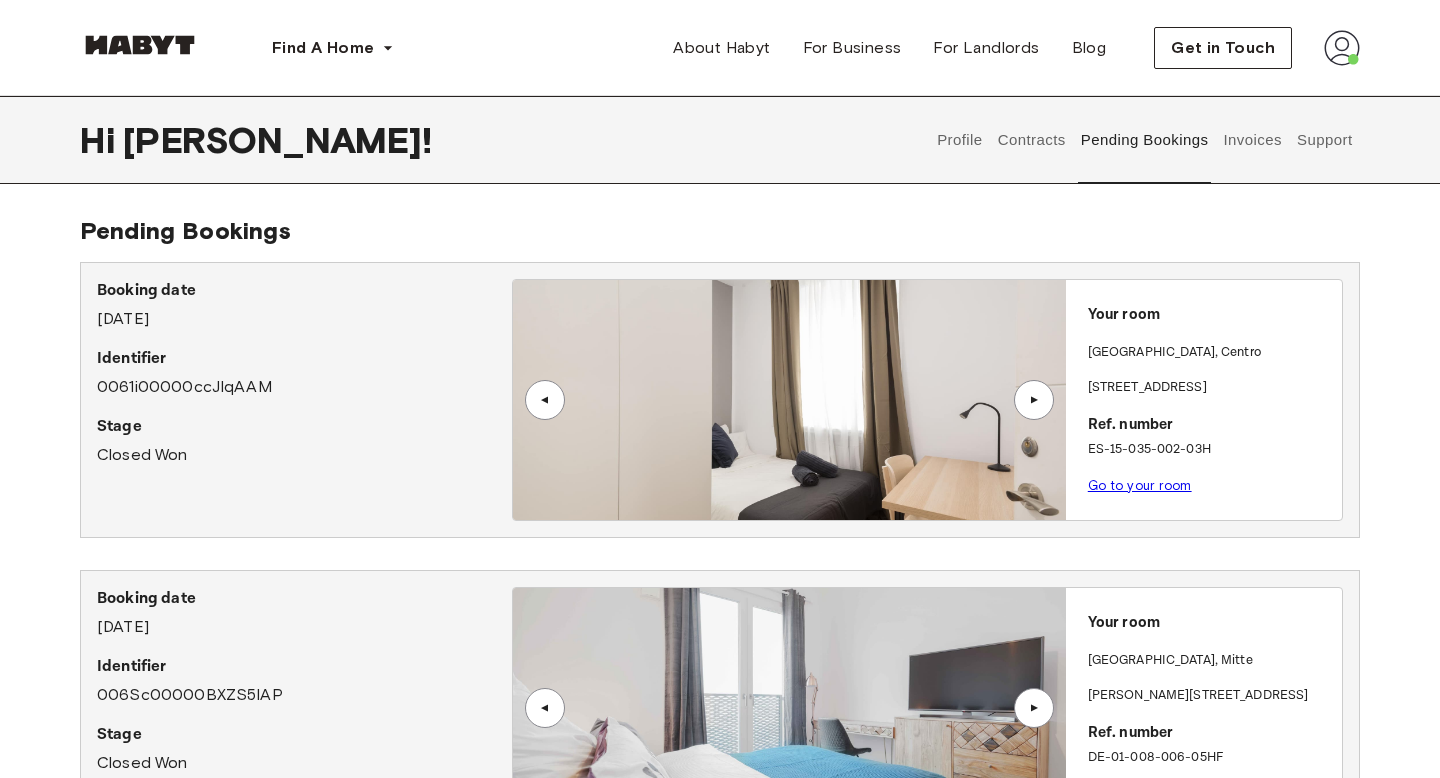 click on "Profile" at bounding box center (960, 140) 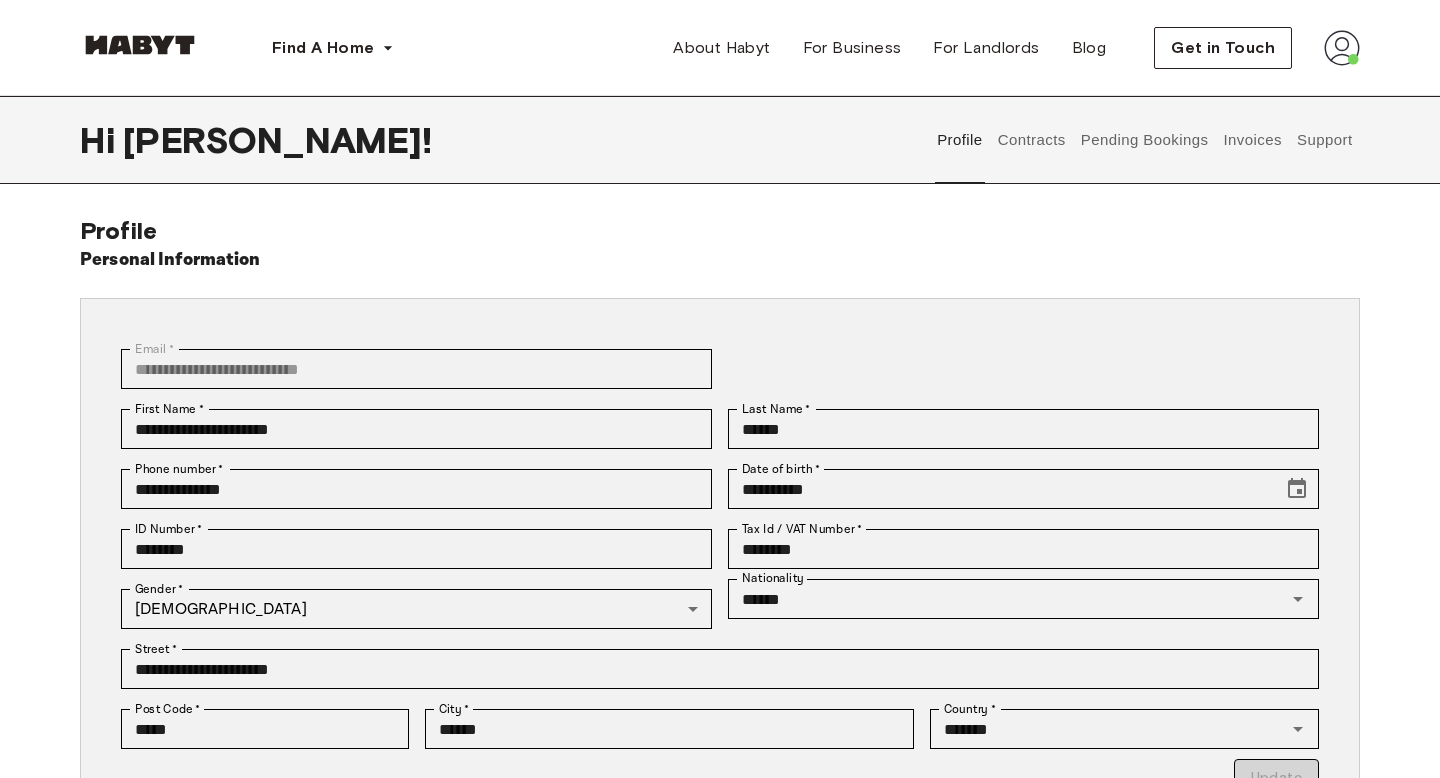 click on "Contracts" at bounding box center (1031, 140) 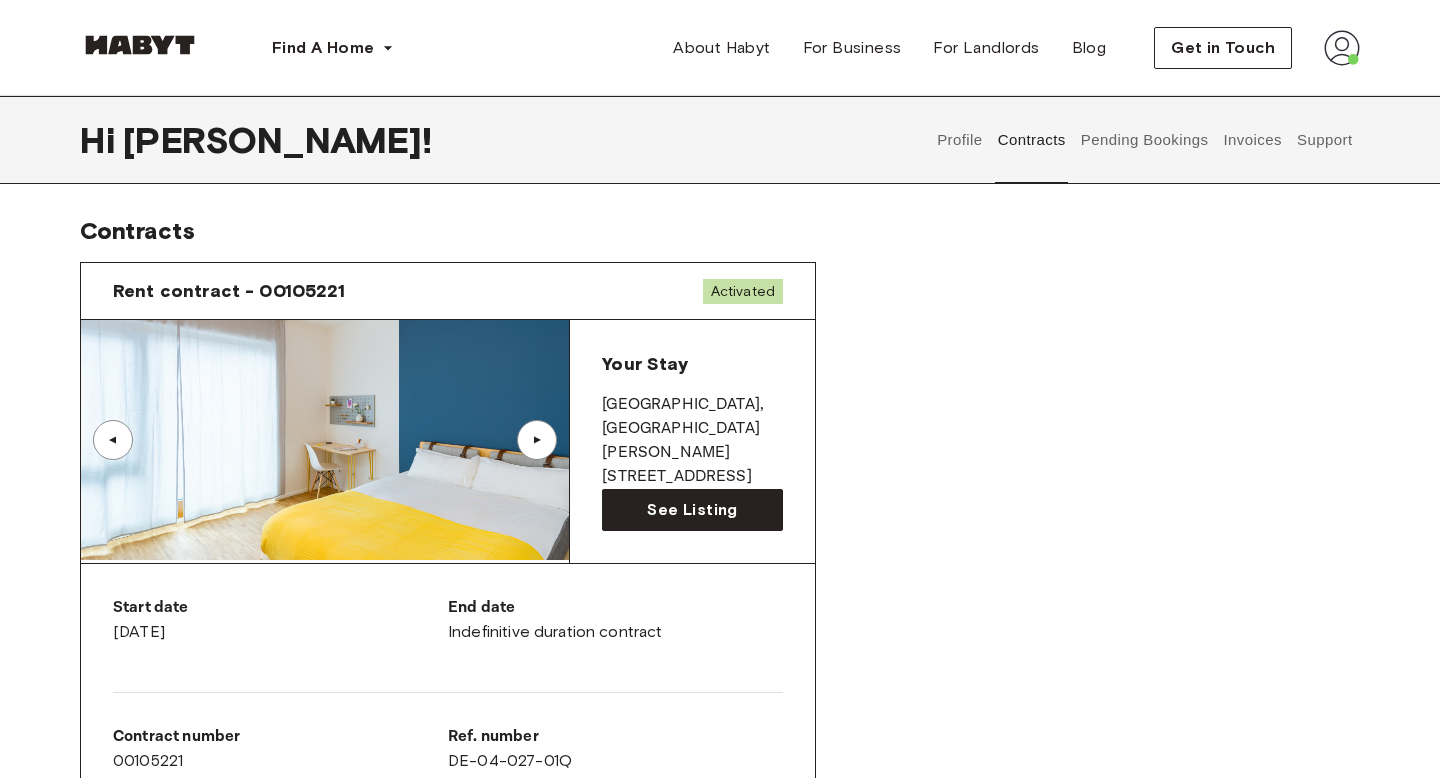 click on "▲" at bounding box center (537, 440) 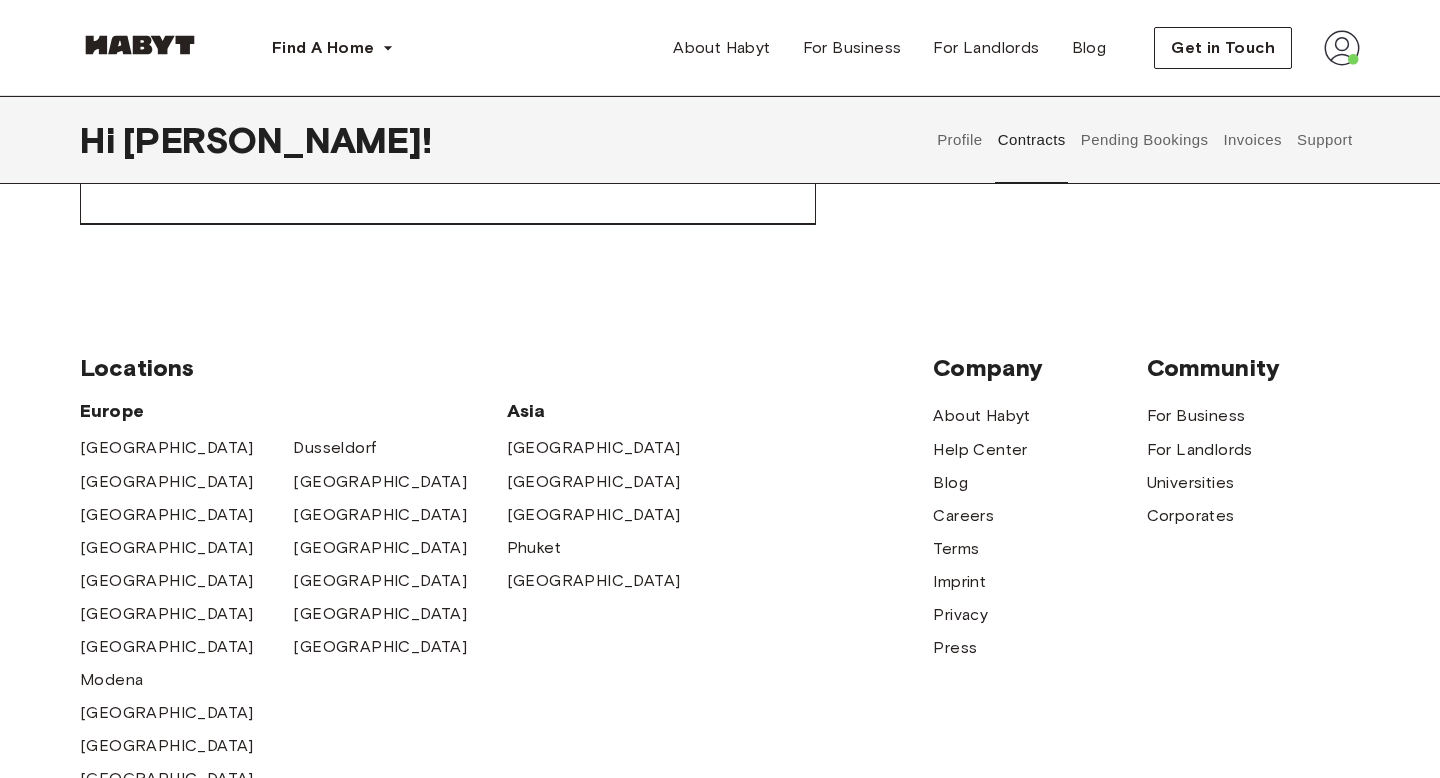 scroll, scrollTop: 1327, scrollLeft: 0, axis: vertical 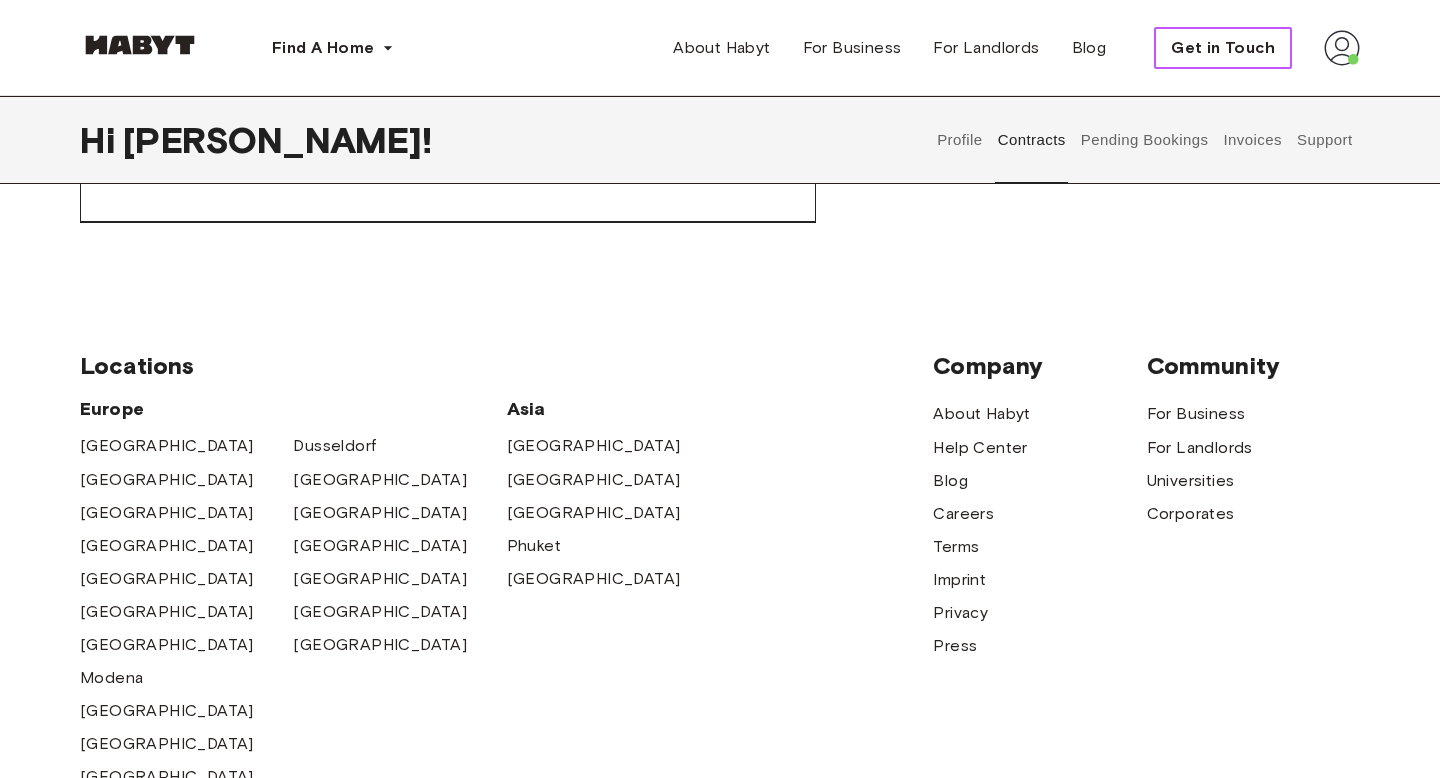 click on "Get in Touch" at bounding box center (1223, 48) 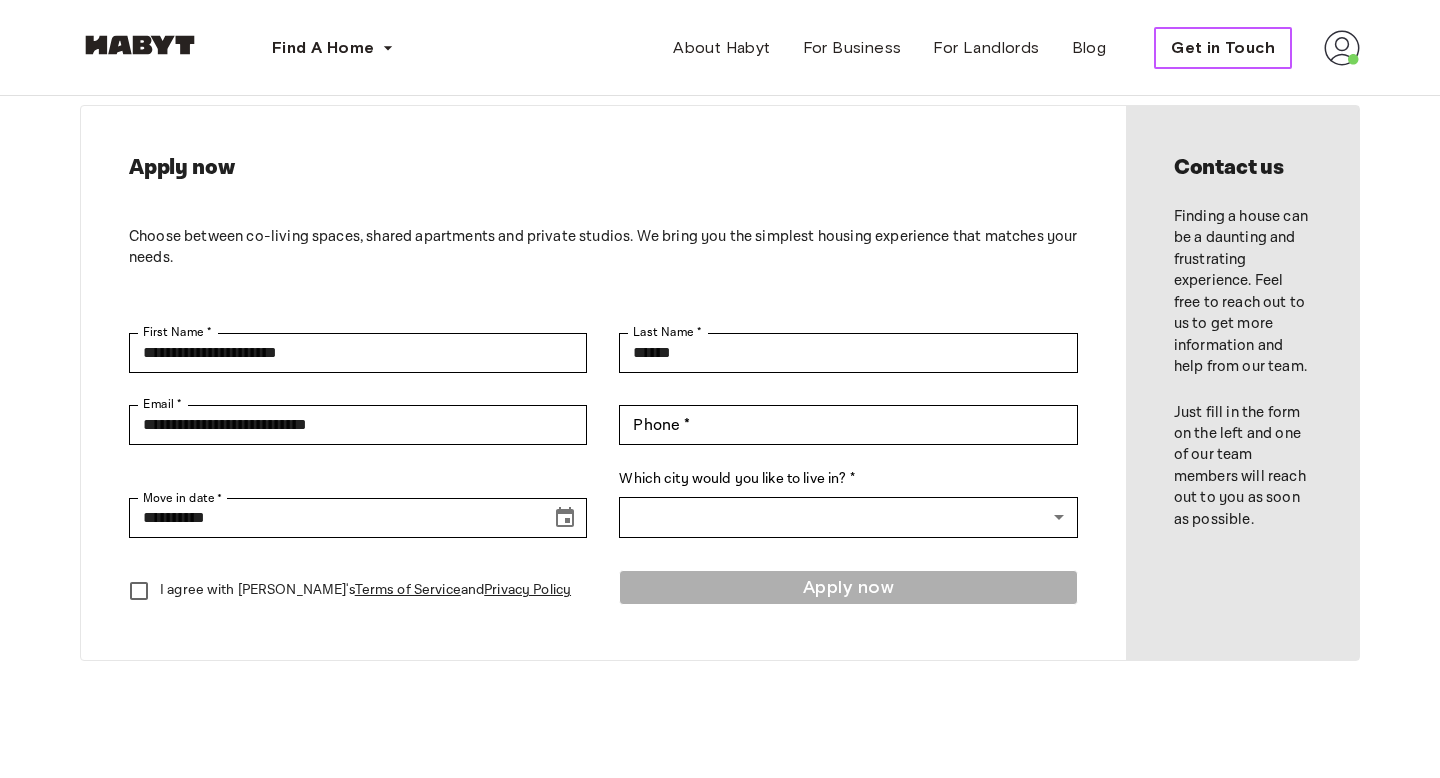 scroll, scrollTop: 0, scrollLeft: 0, axis: both 